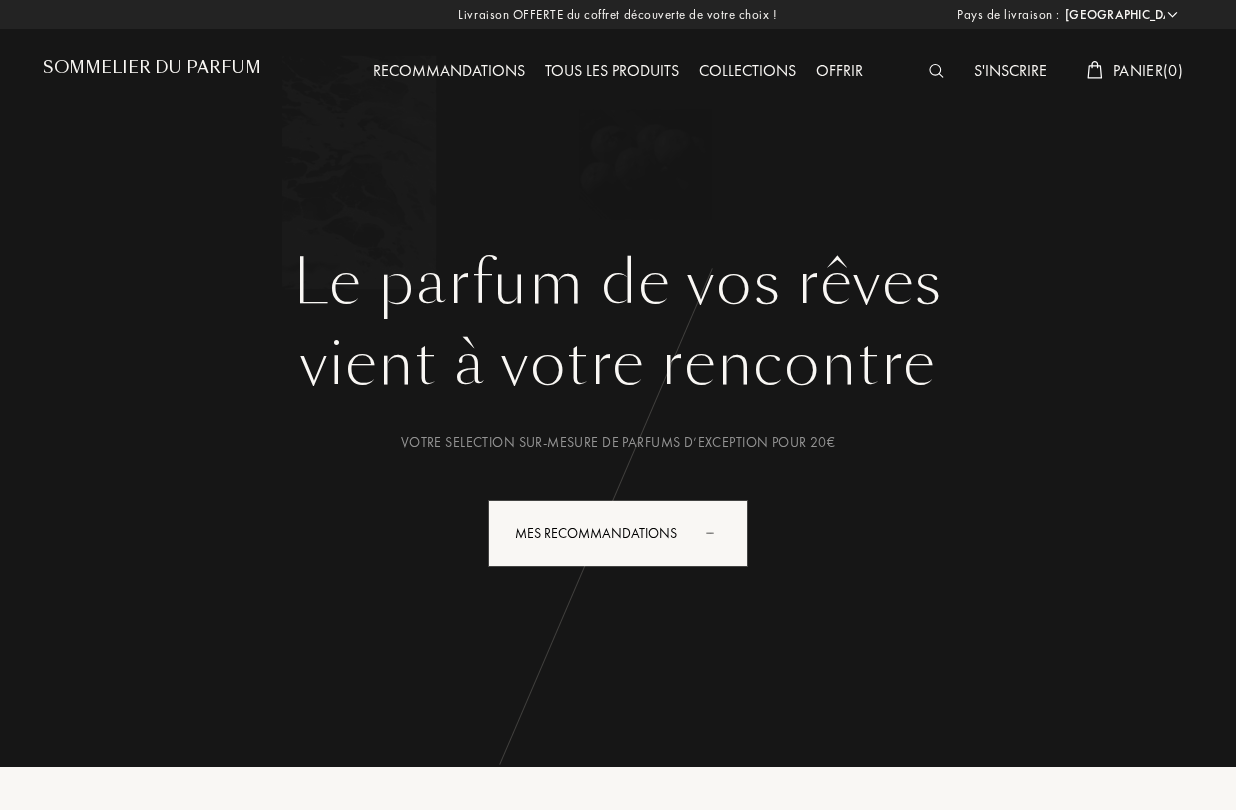 select on "FR" 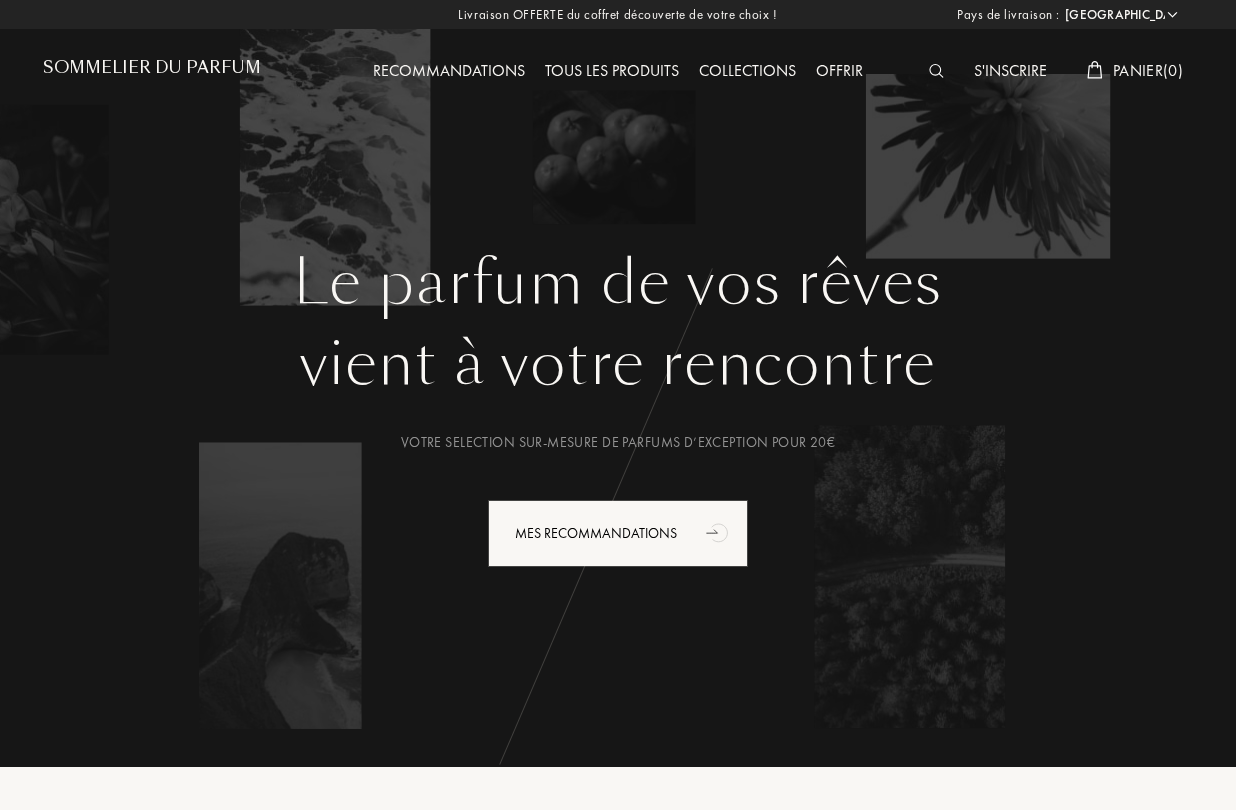 scroll, scrollTop: 0, scrollLeft: 0, axis: both 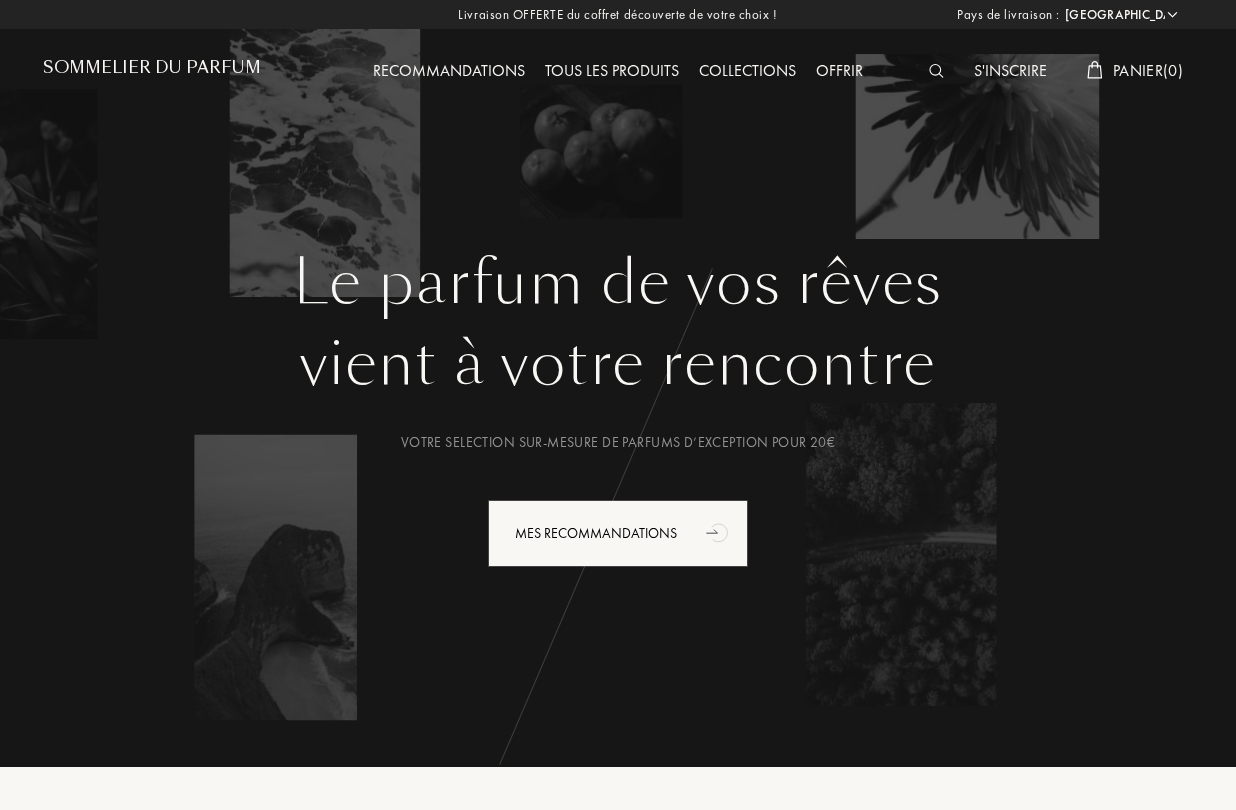 click on "Sommelier du Parfum" at bounding box center [152, 67] 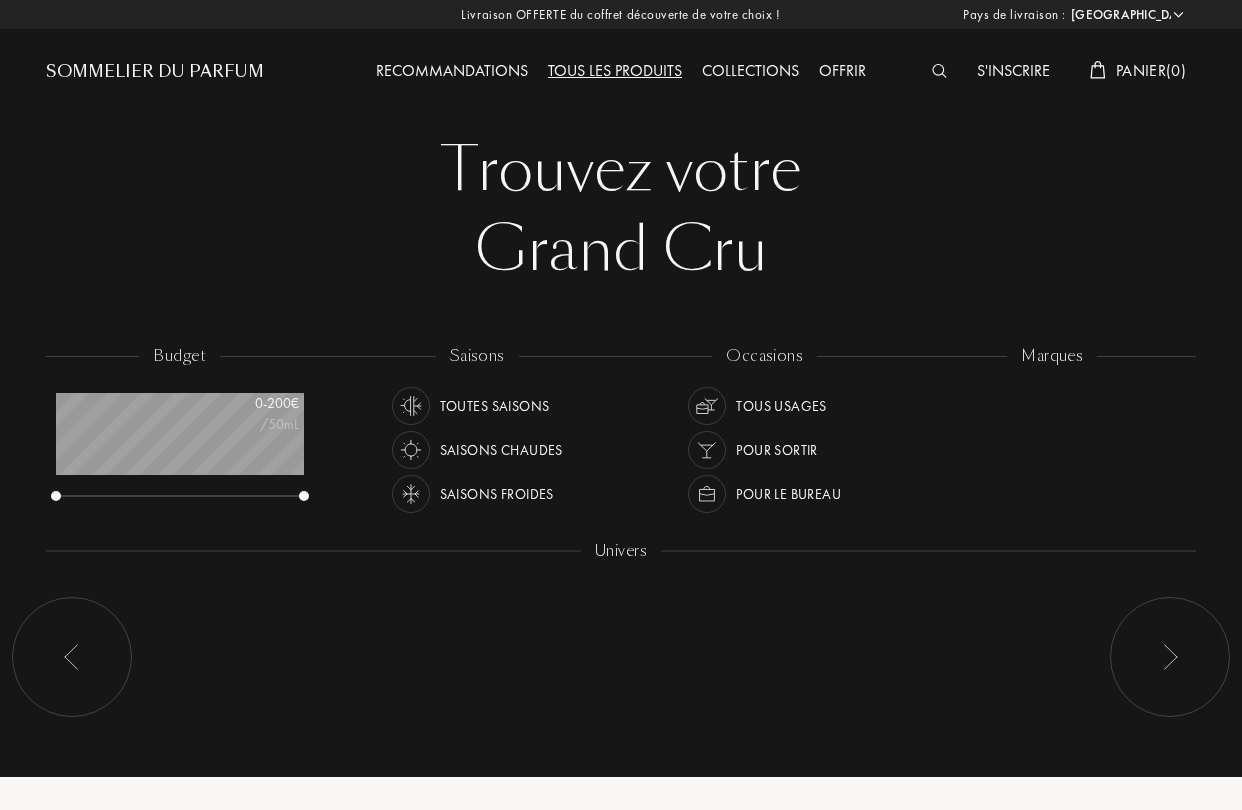 select on "FR" 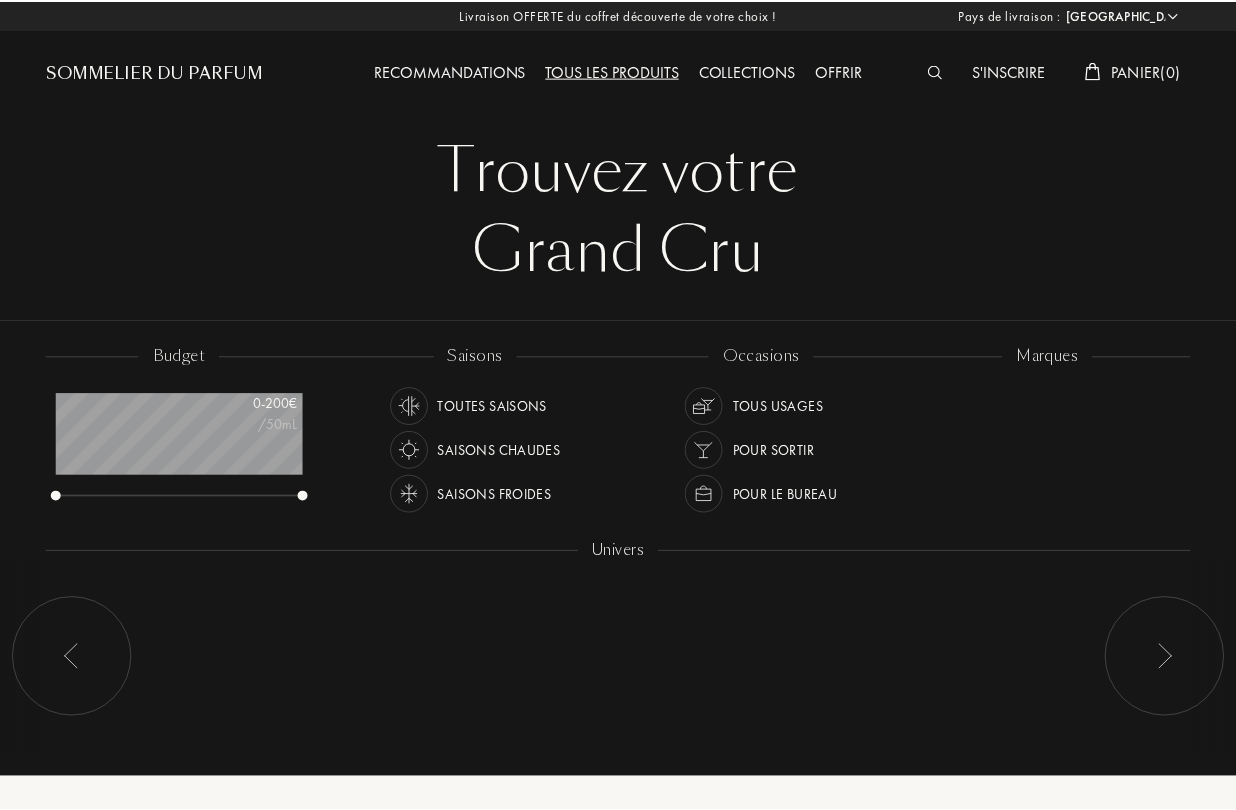 scroll, scrollTop: 0, scrollLeft: 0, axis: both 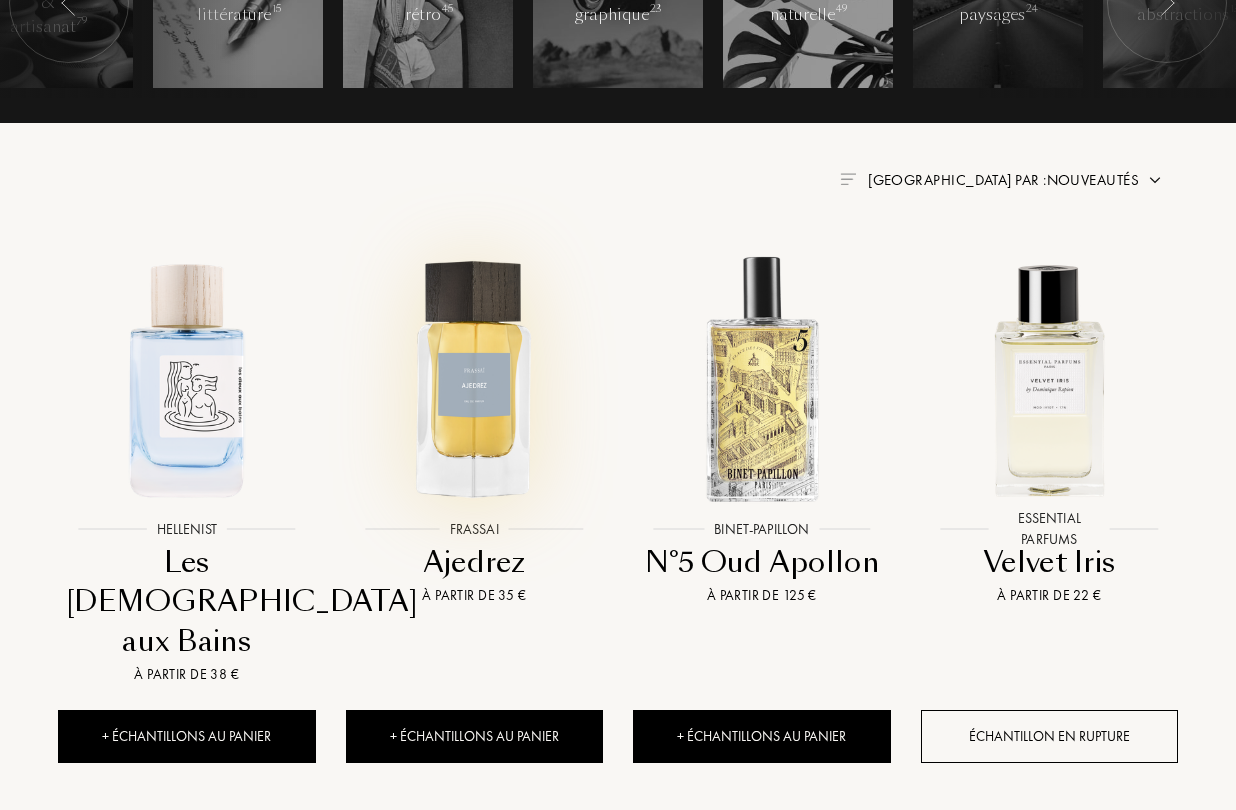 click at bounding box center [474, 378] 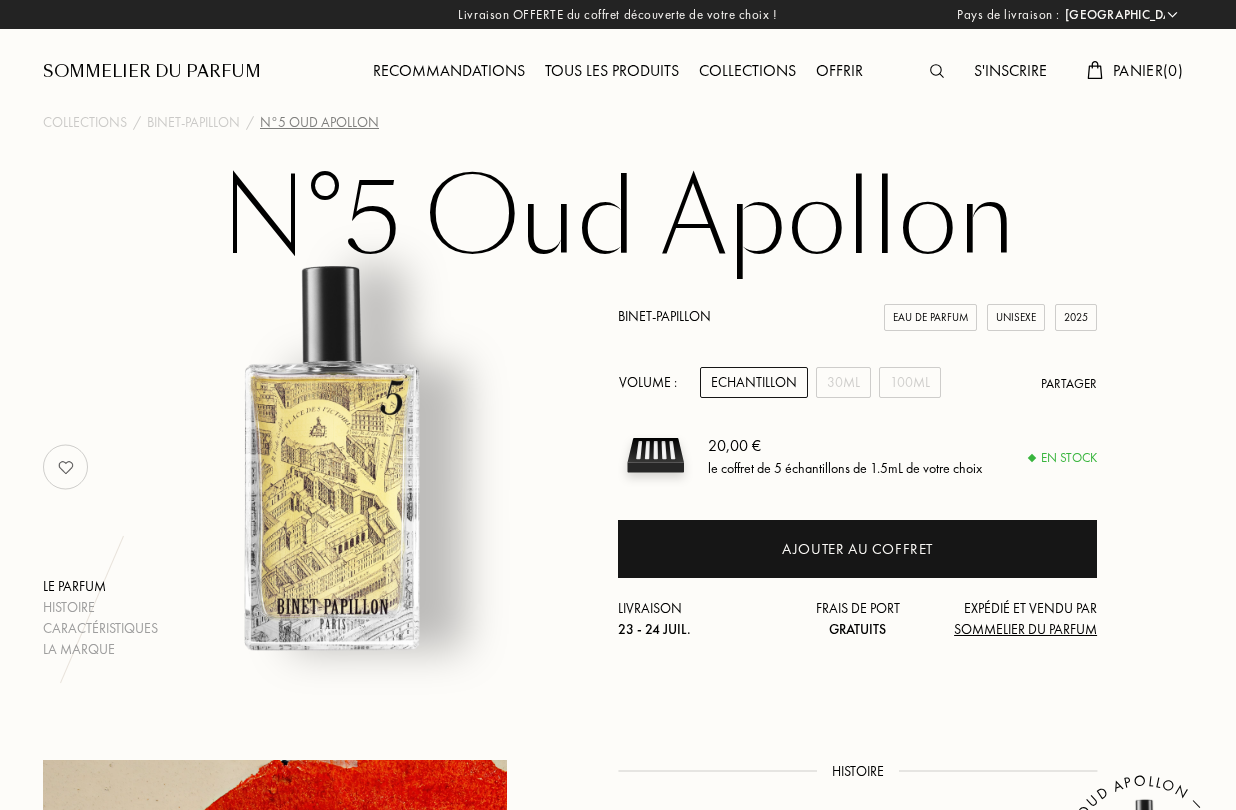 select on "FR" 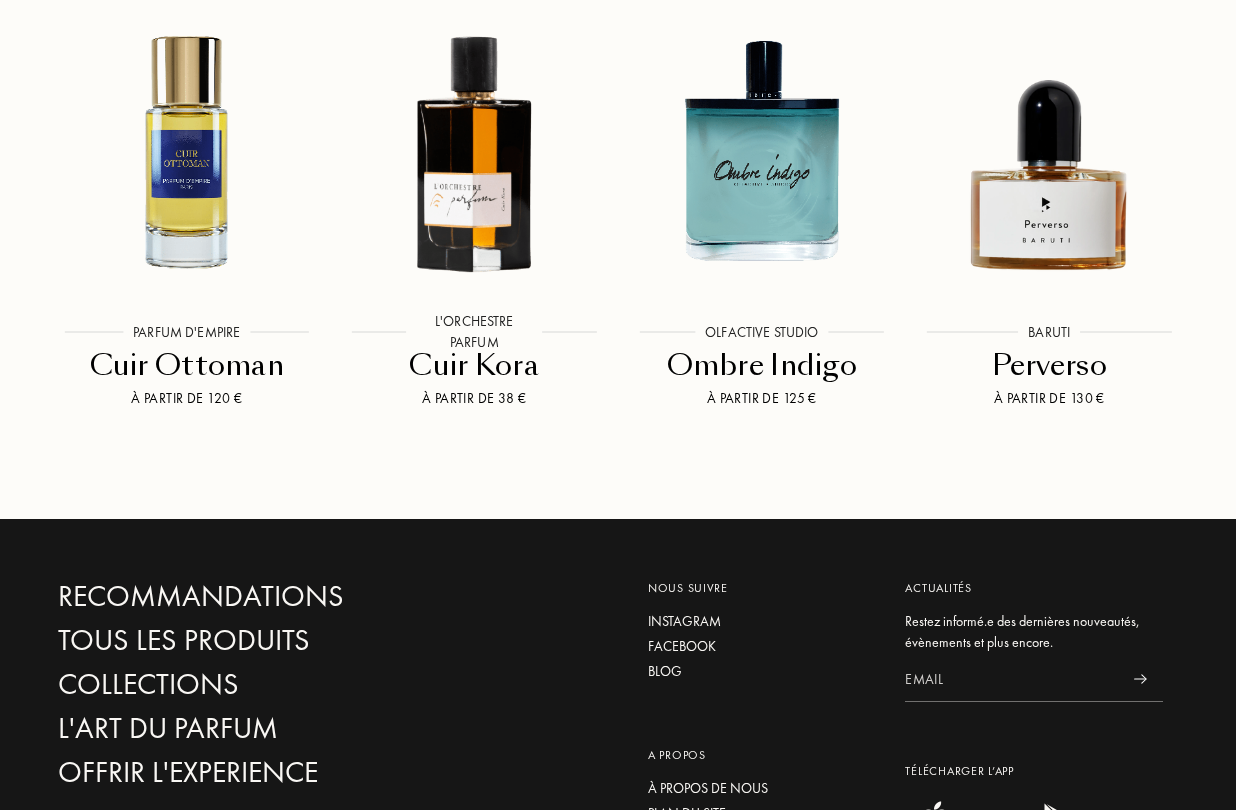 scroll, scrollTop: 2570, scrollLeft: 0, axis: vertical 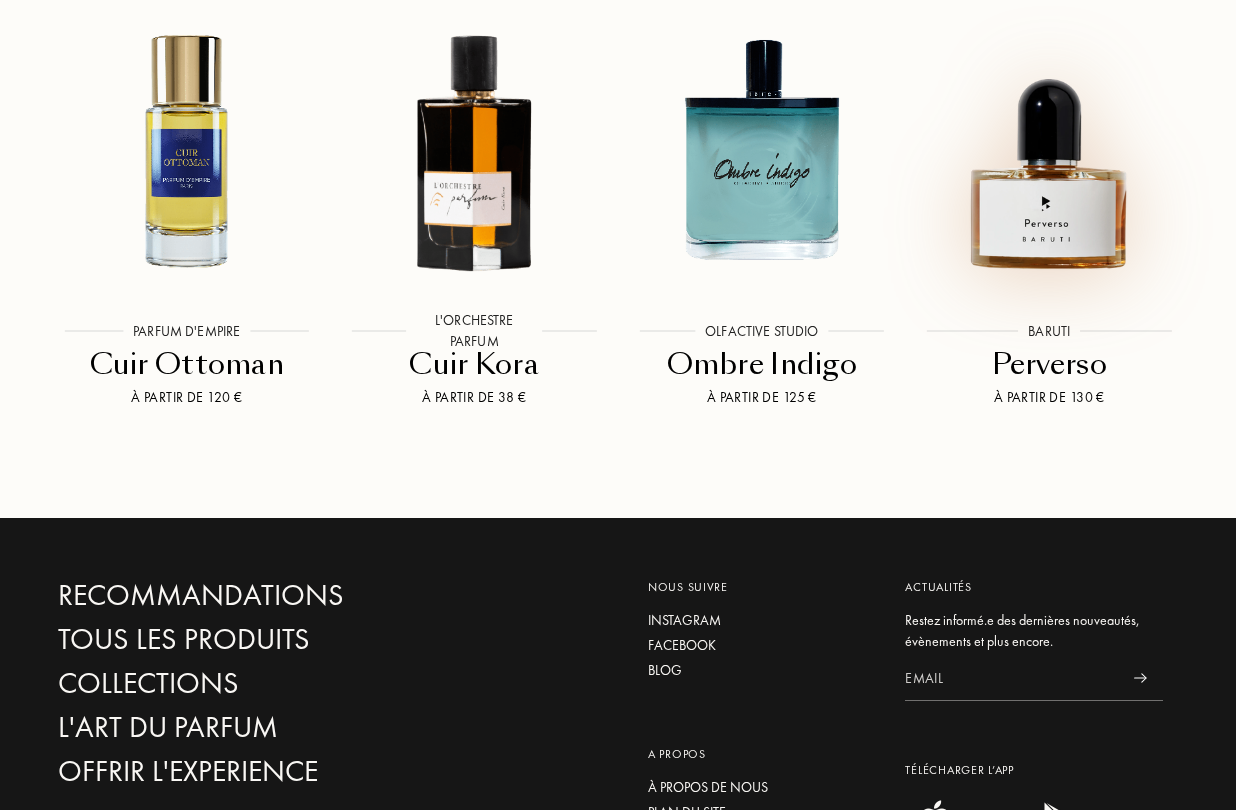 click at bounding box center (1049, 149) 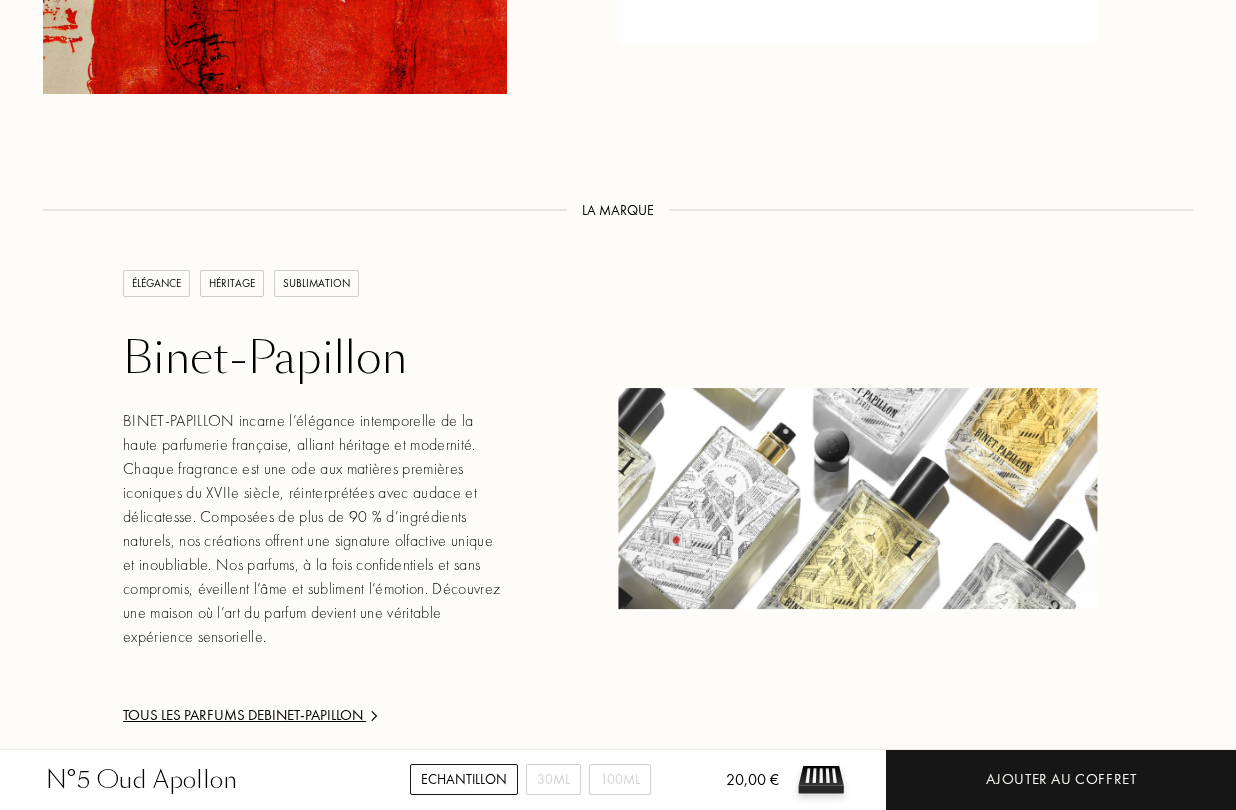 scroll, scrollTop: 1618, scrollLeft: 0, axis: vertical 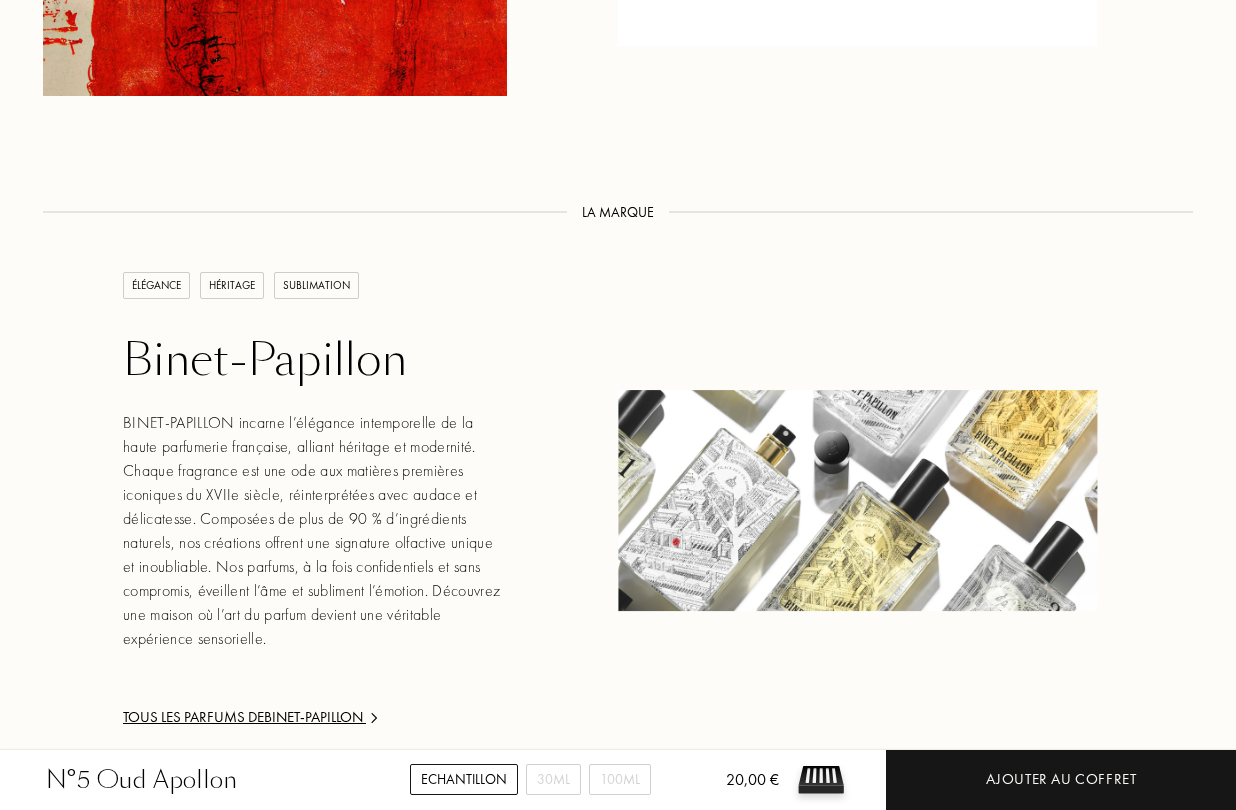 click on "Binet-Papillon" at bounding box center (315, 360) 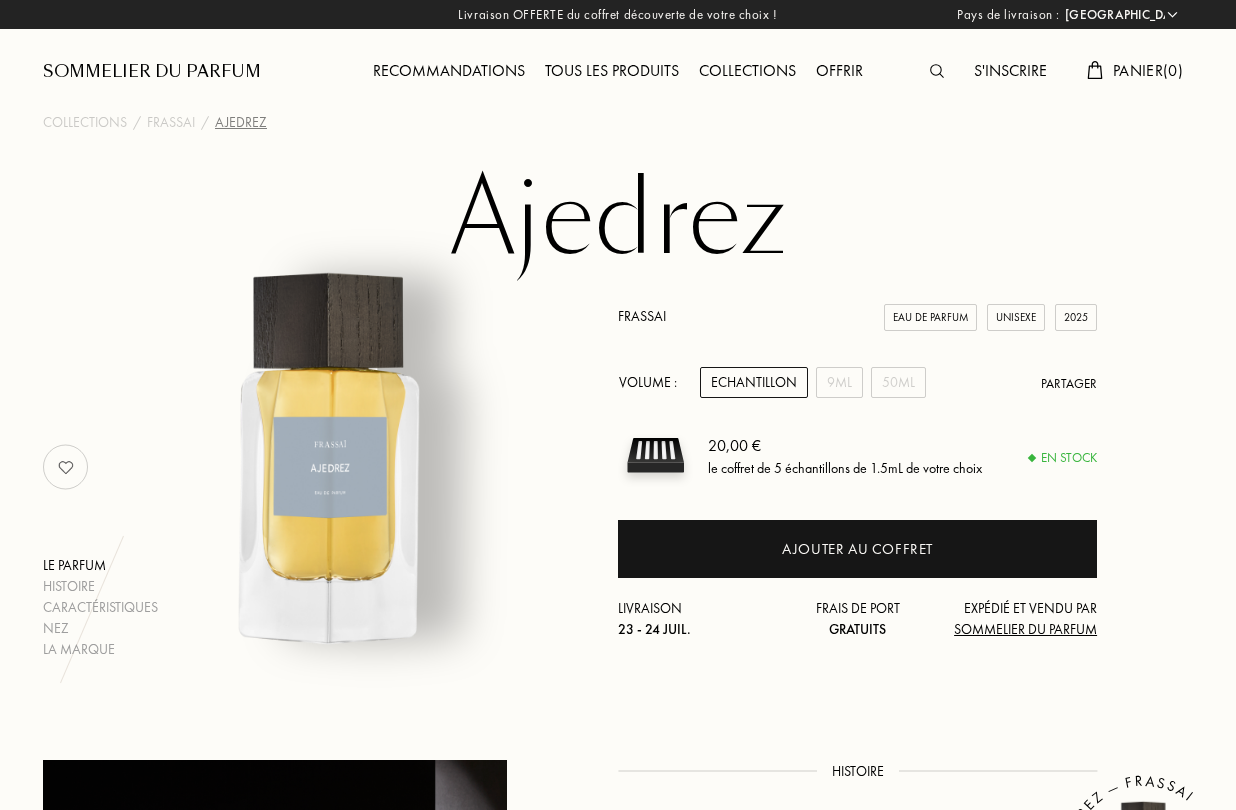select on "FR" 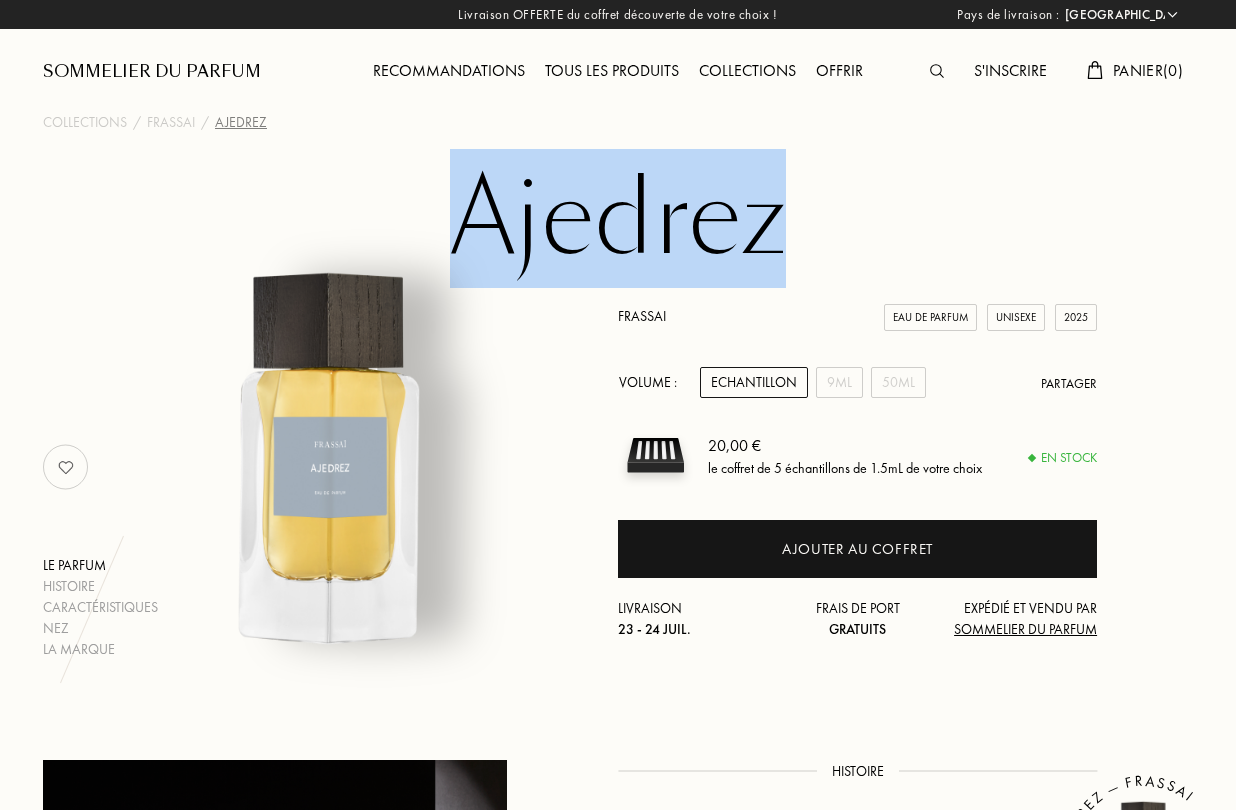 drag, startPoint x: 449, startPoint y: 187, endPoint x: 786, endPoint y: 208, distance: 337.65366 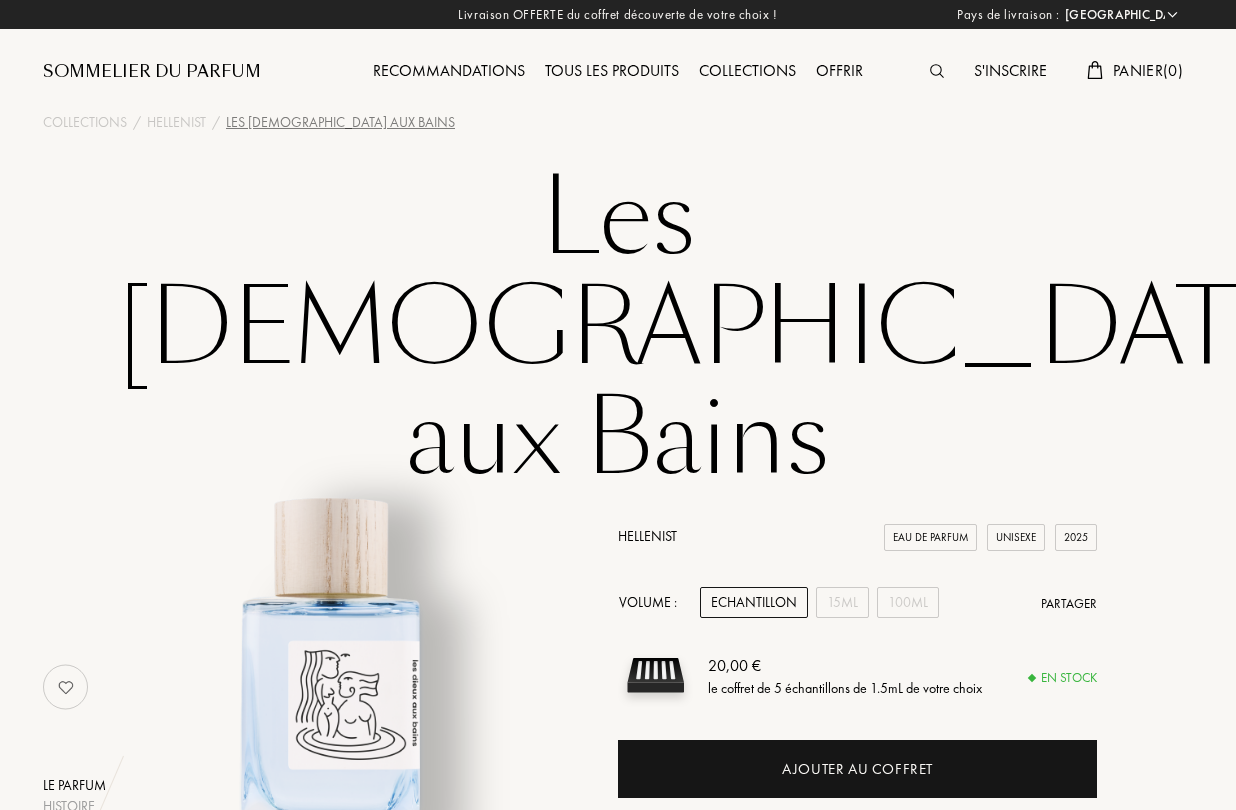 select on "FR" 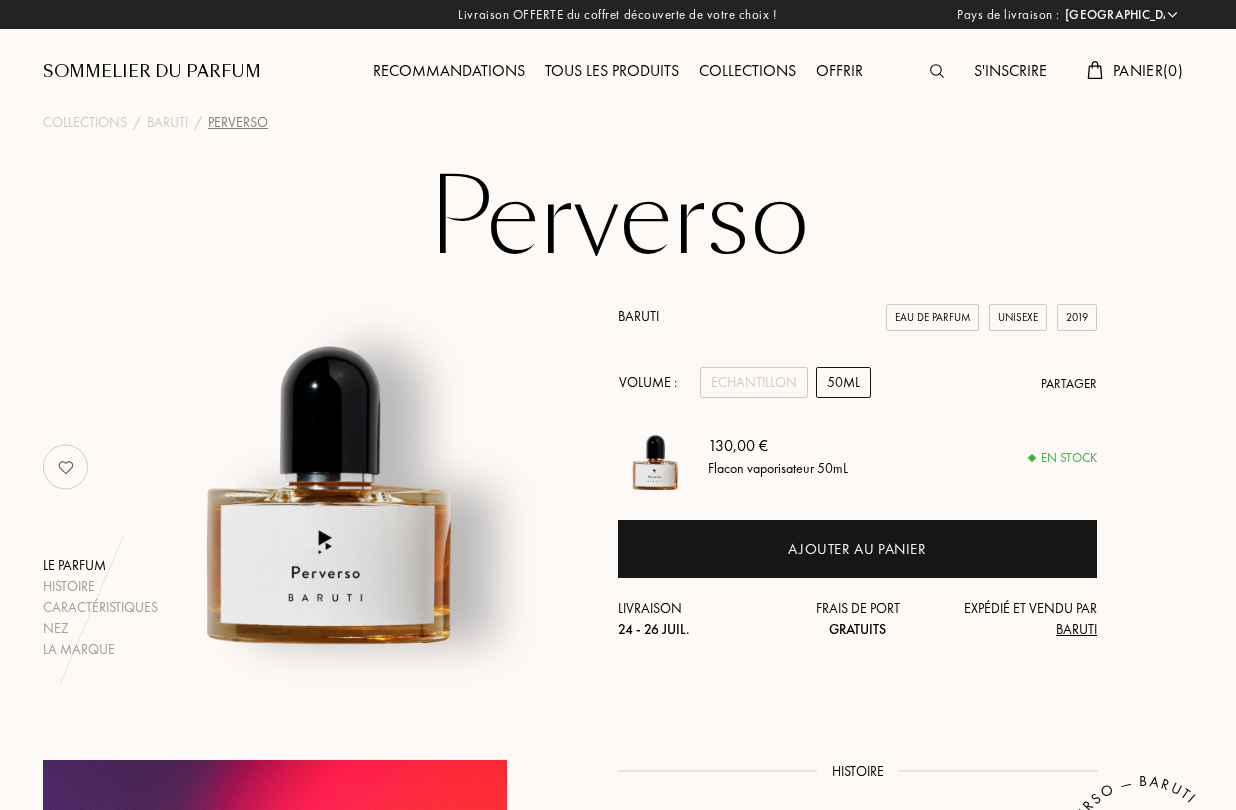 select on "FR" 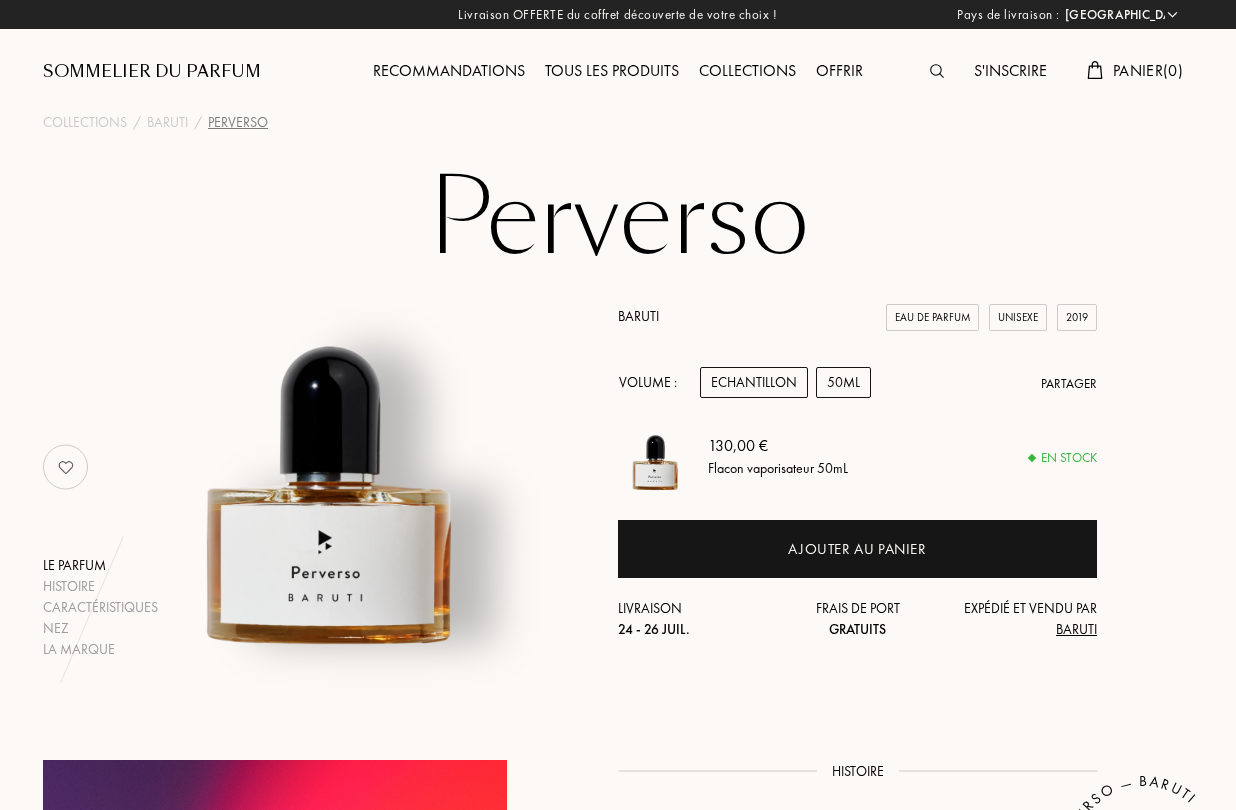 click on "Echantillon" at bounding box center (754, 382) 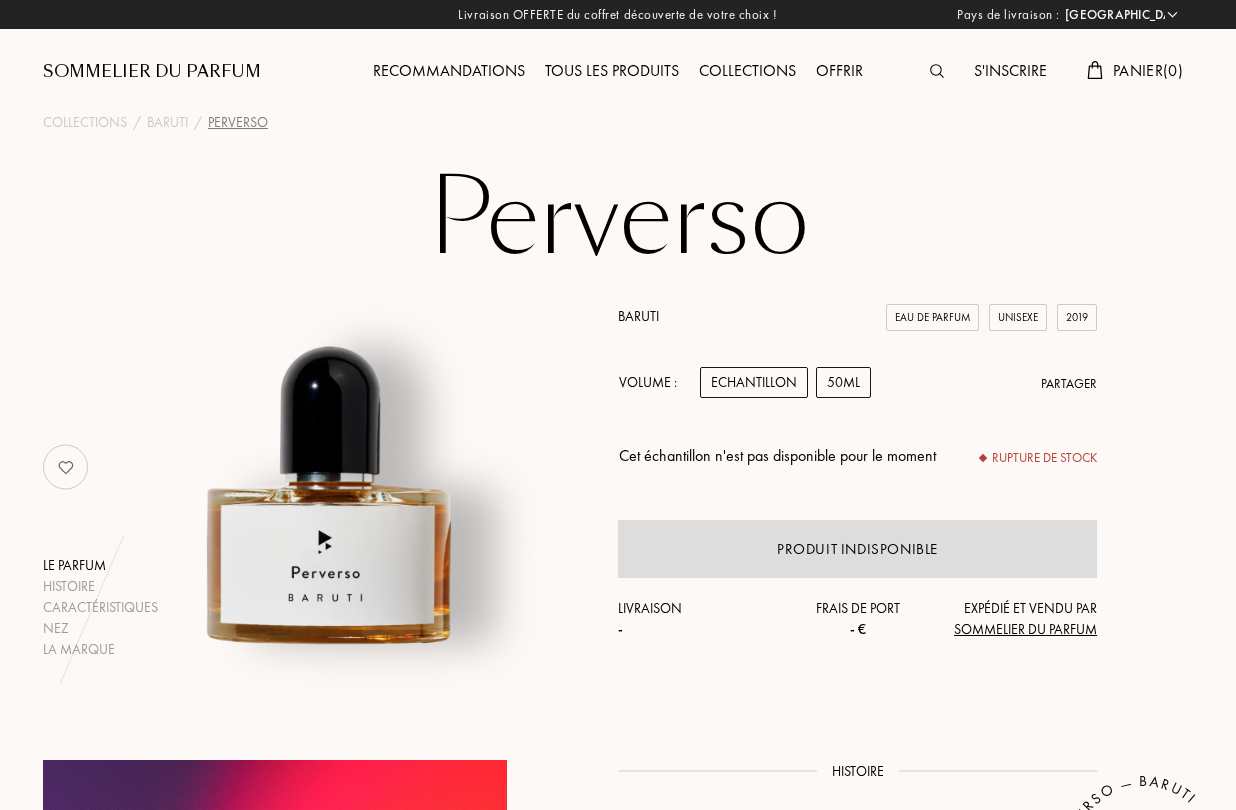 click on "50mL" at bounding box center [843, 382] 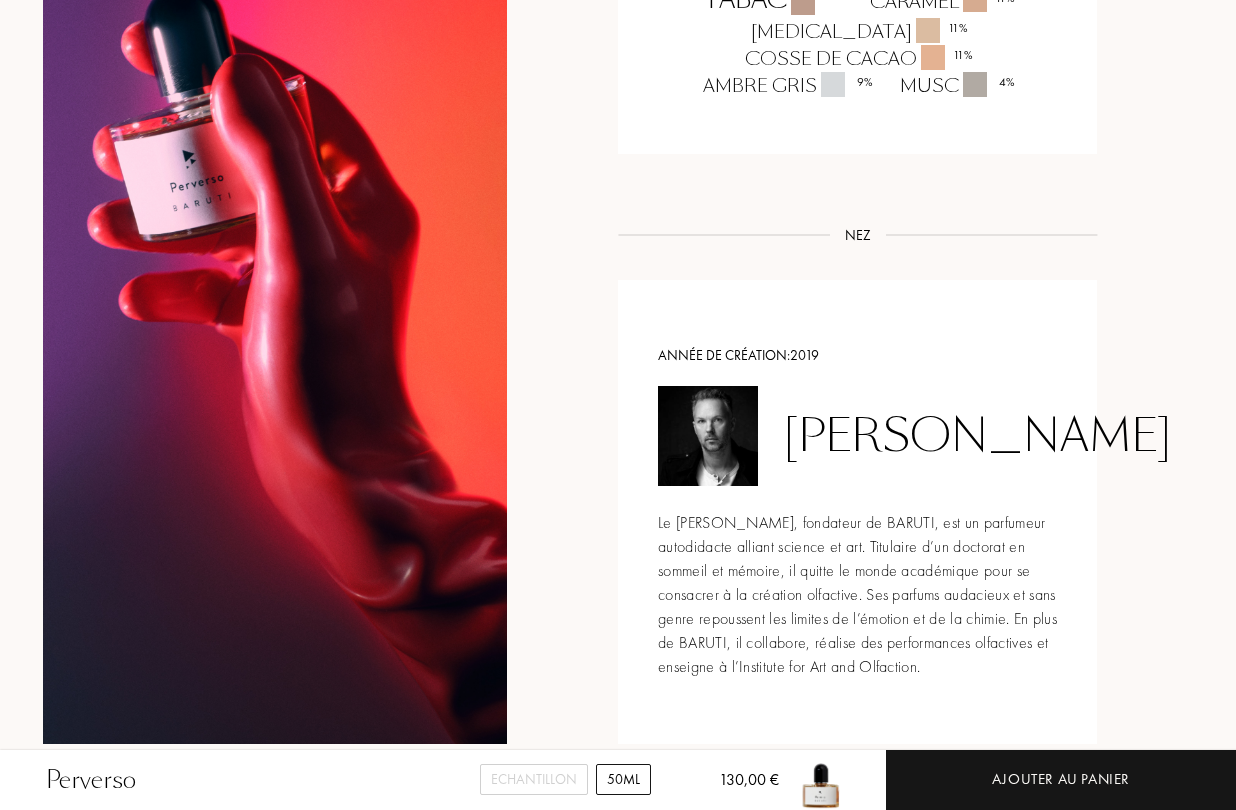 scroll, scrollTop: 1736, scrollLeft: 0, axis: vertical 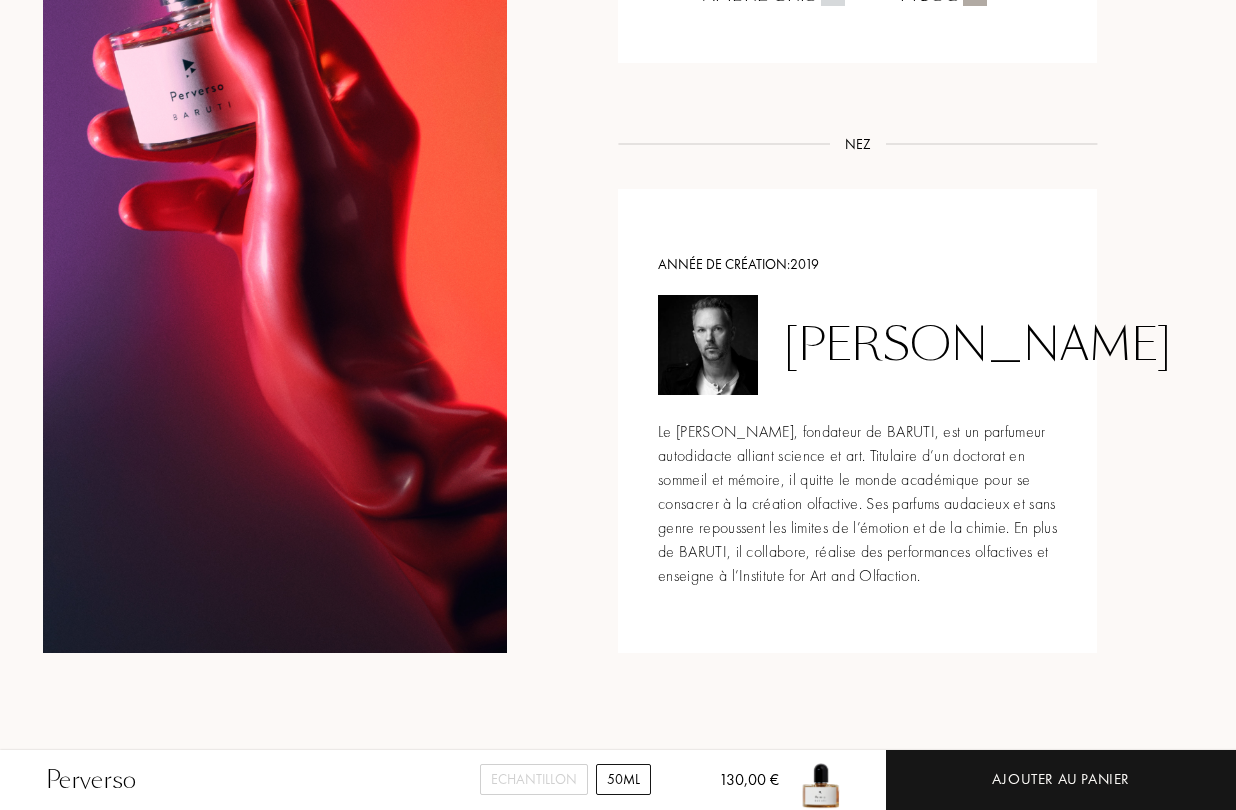 click on "Spyros Drosopoulos" at bounding box center (977, 345) 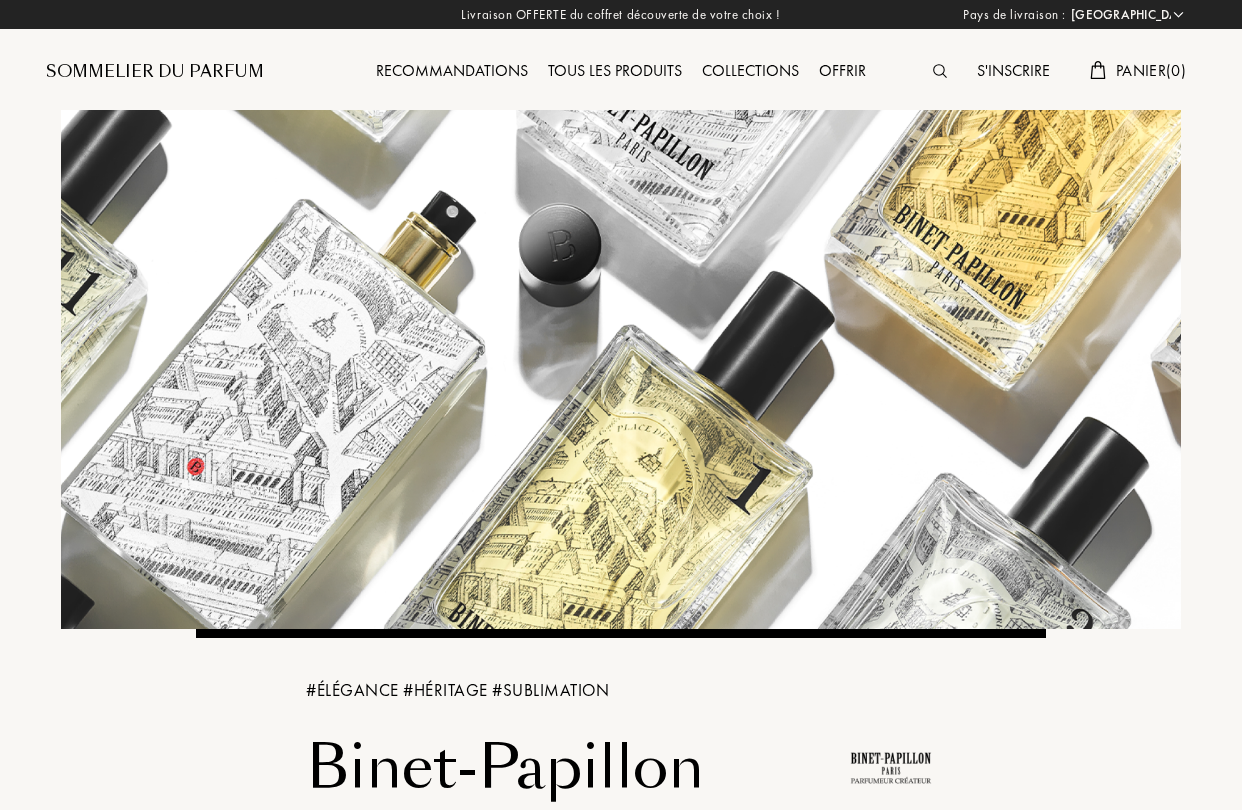 select on "FR" 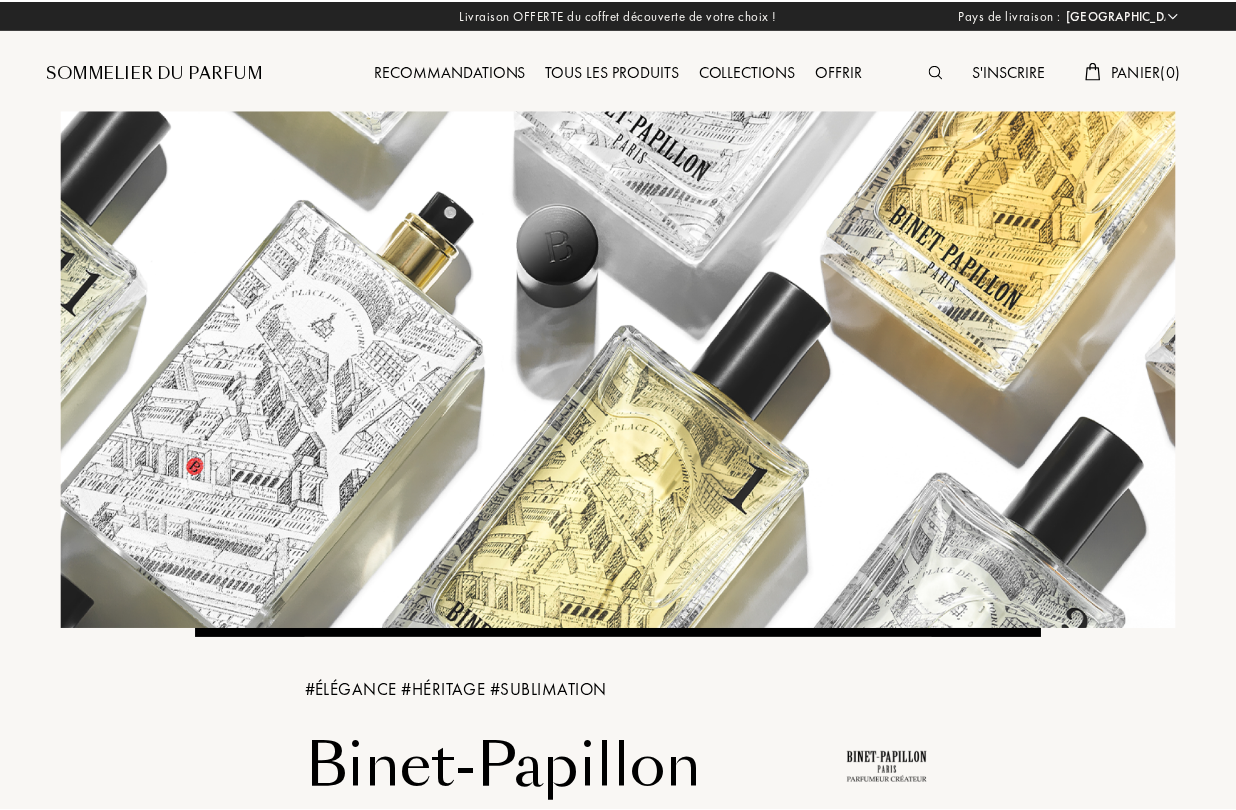 scroll, scrollTop: 0, scrollLeft: 0, axis: both 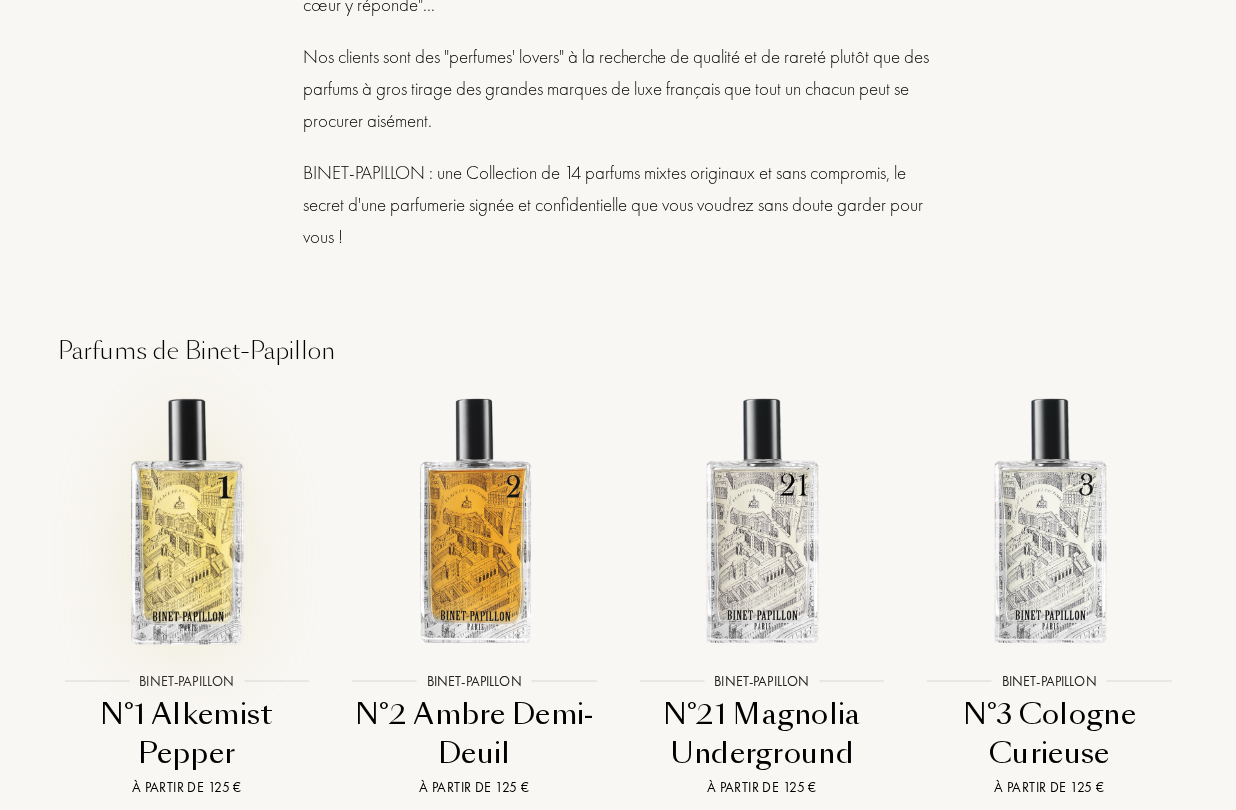 click at bounding box center [186, 520] 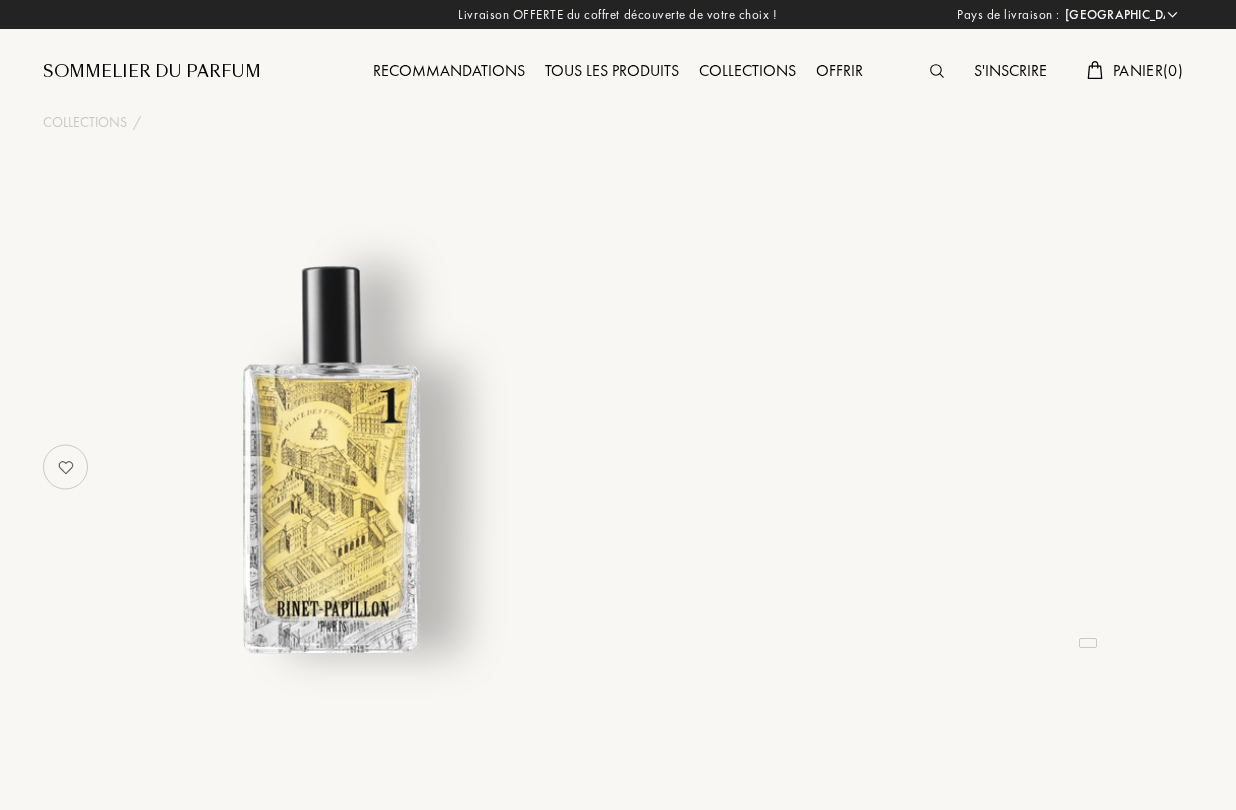 select on "FR" 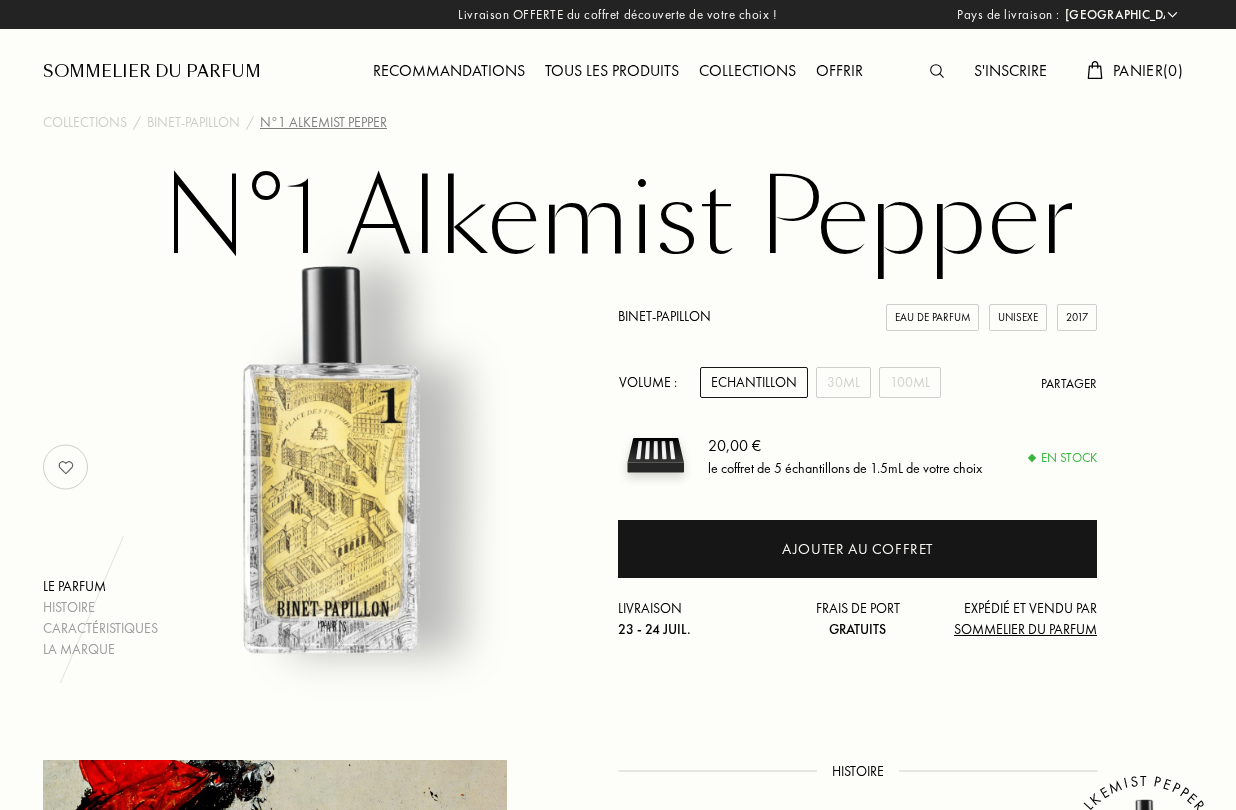 scroll, scrollTop: 0, scrollLeft: 0, axis: both 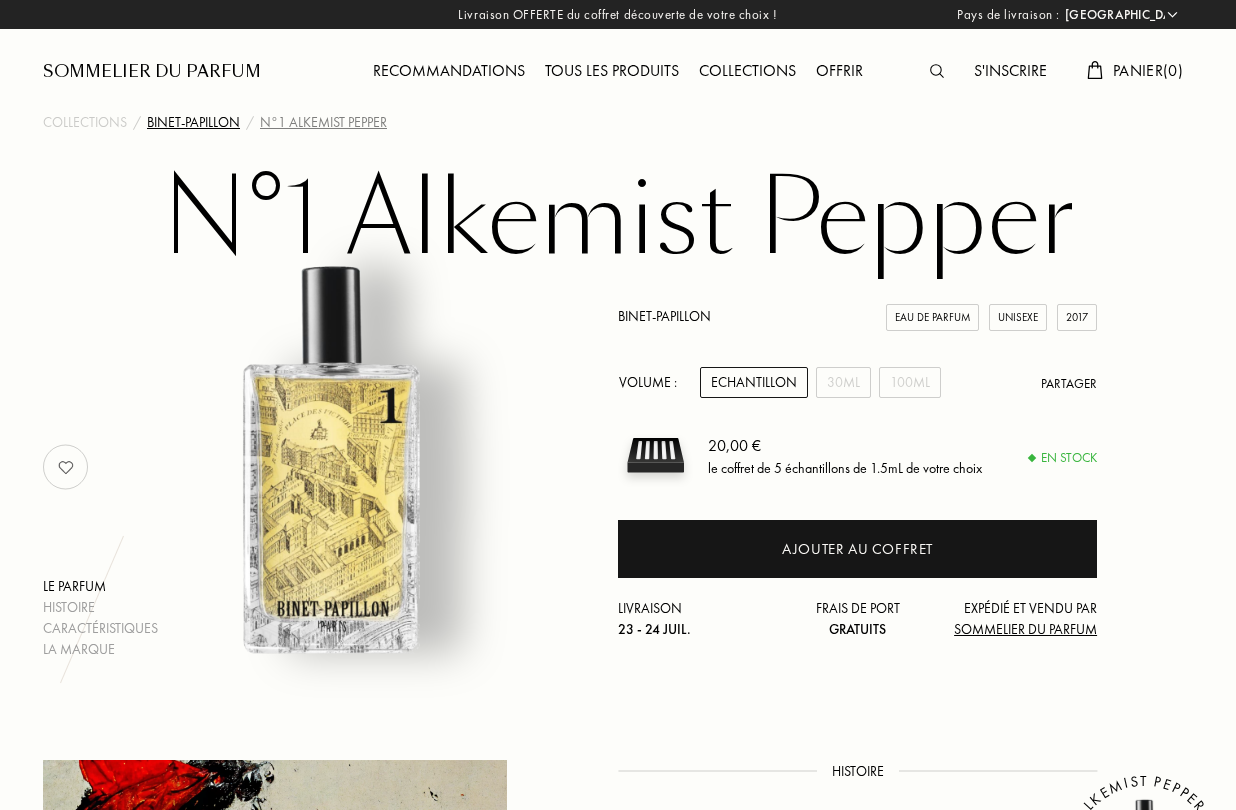 click on "Binet-Papillon" at bounding box center (193, 122) 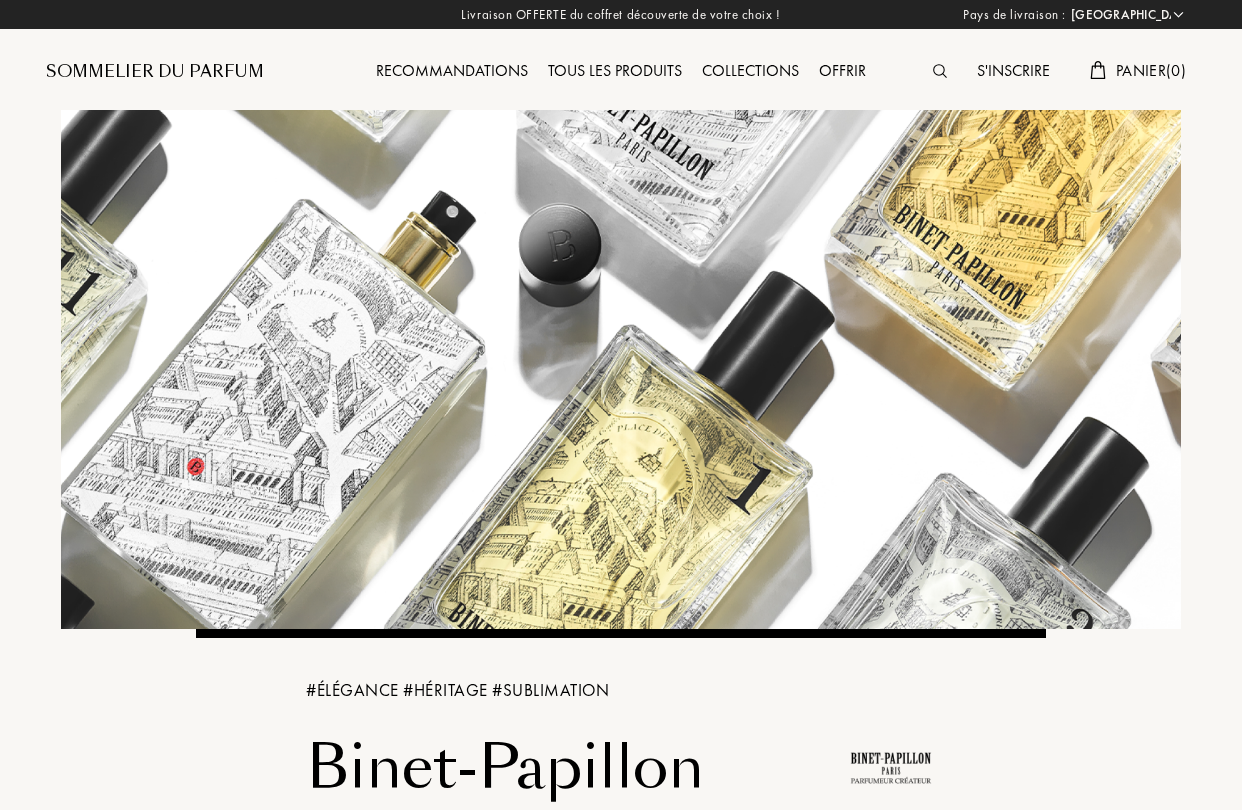 select on "FR" 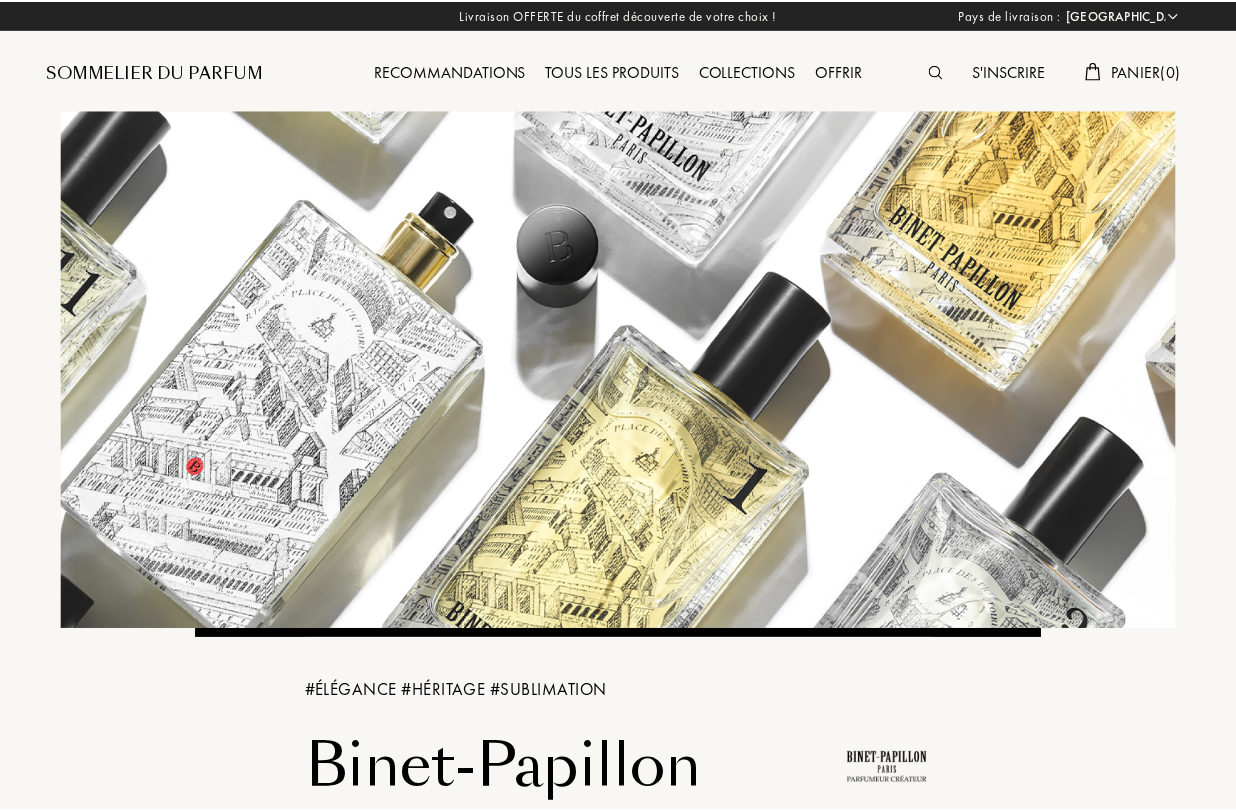scroll, scrollTop: 0, scrollLeft: 0, axis: both 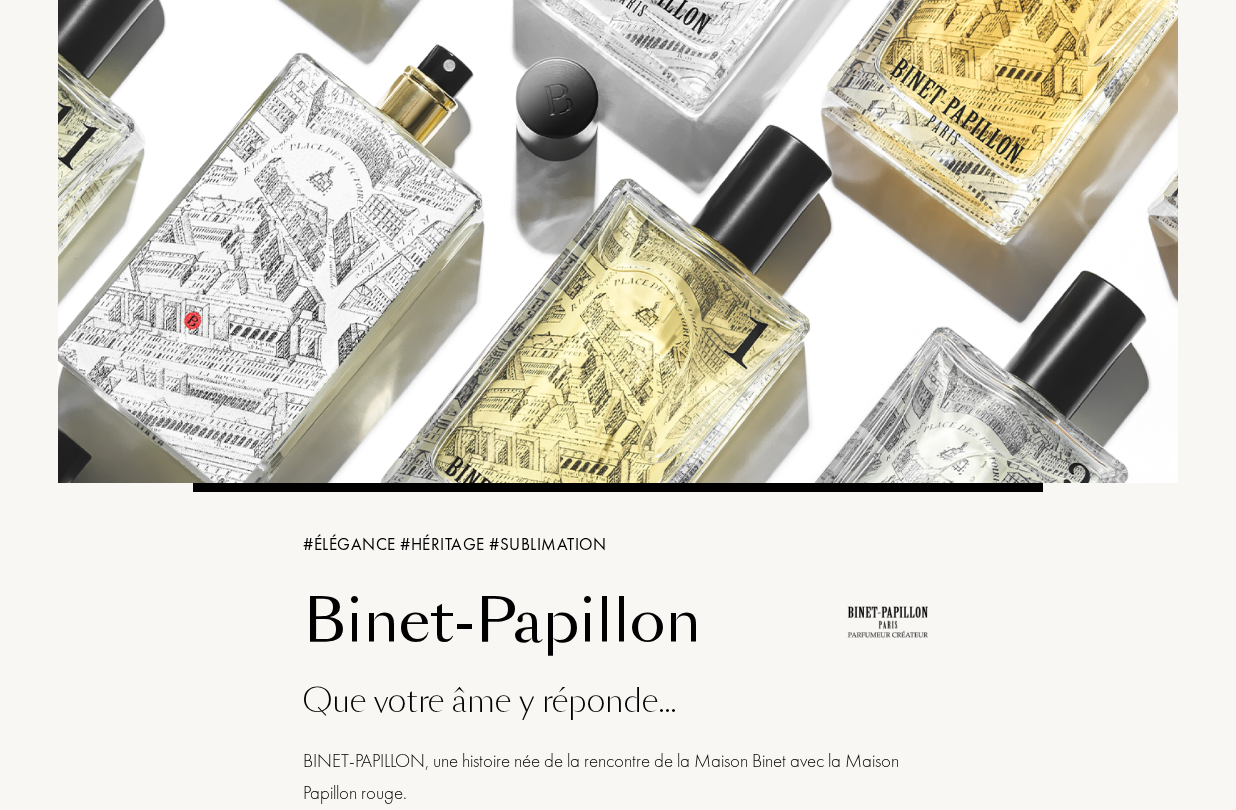 click at bounding box center [888, 622] 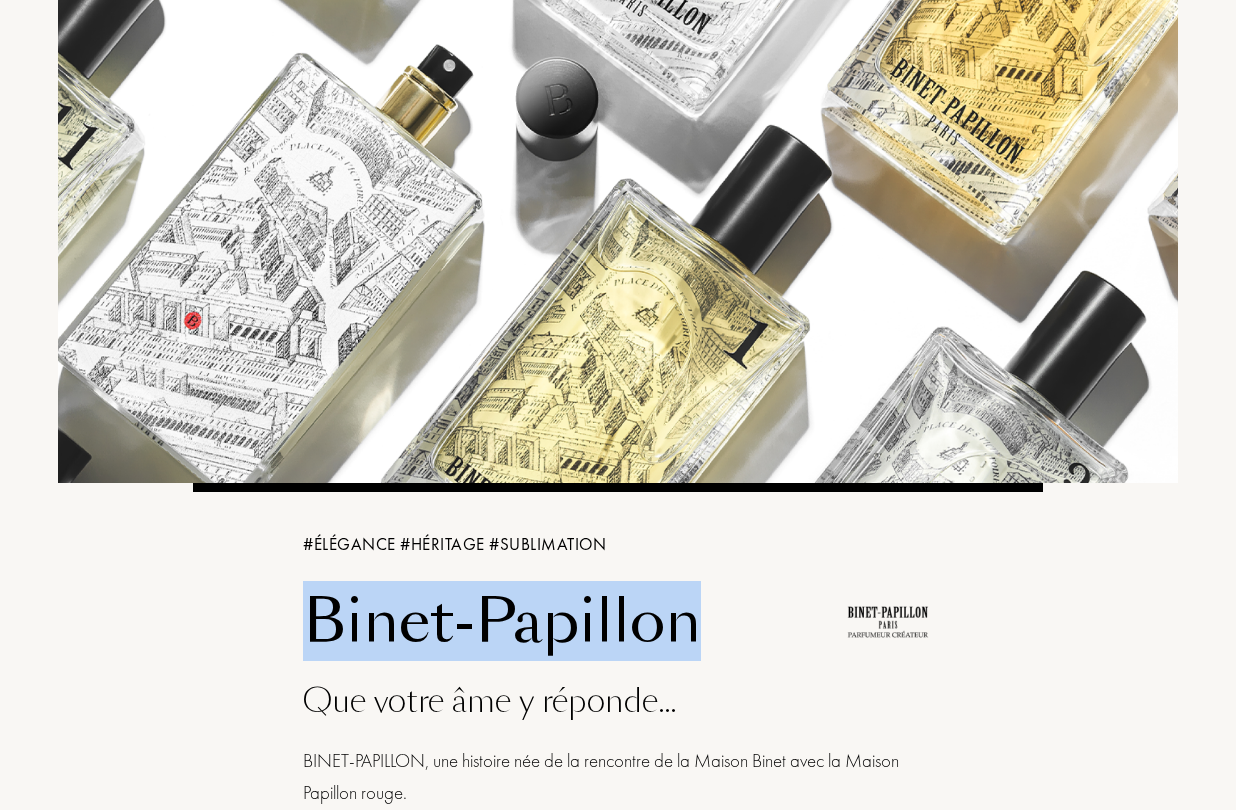drag, startPoint x: 280, startPoint y: 612, endPoint x: 705, endPoint y: 630, distance: 425.381 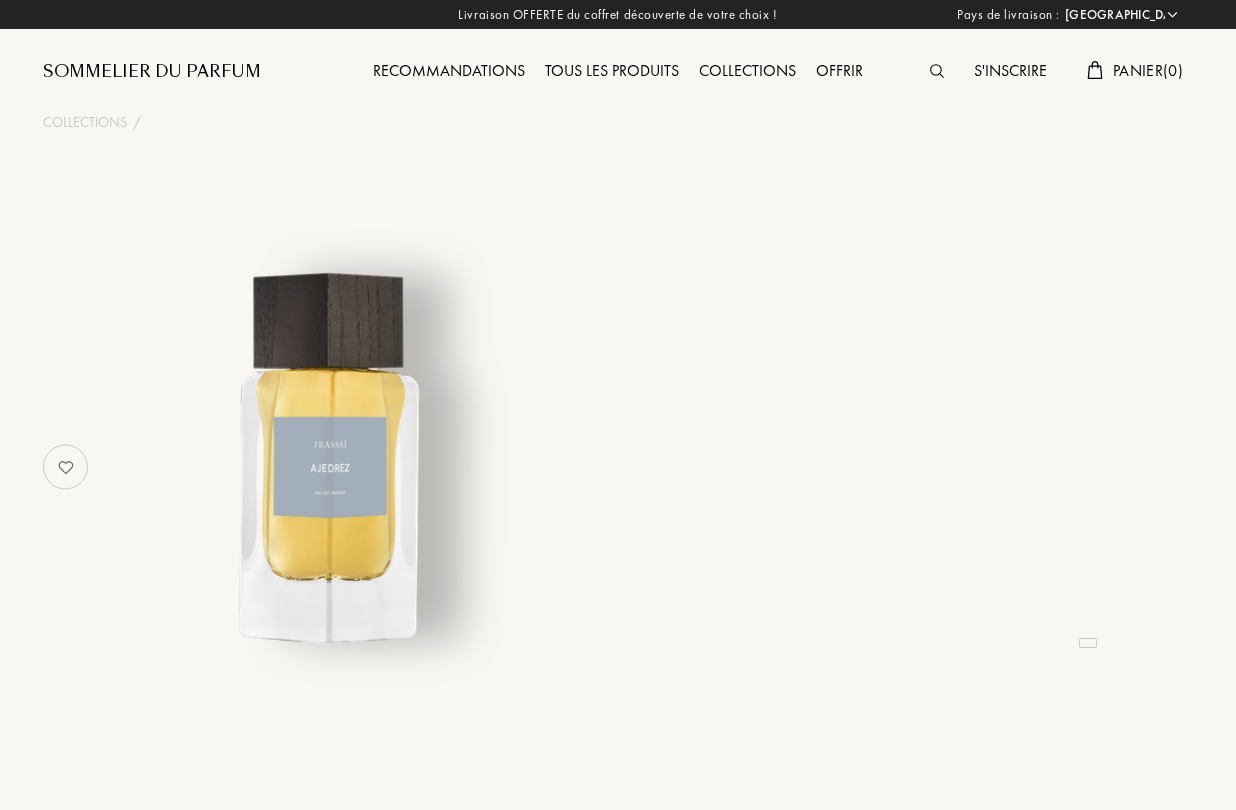 select on "FR" 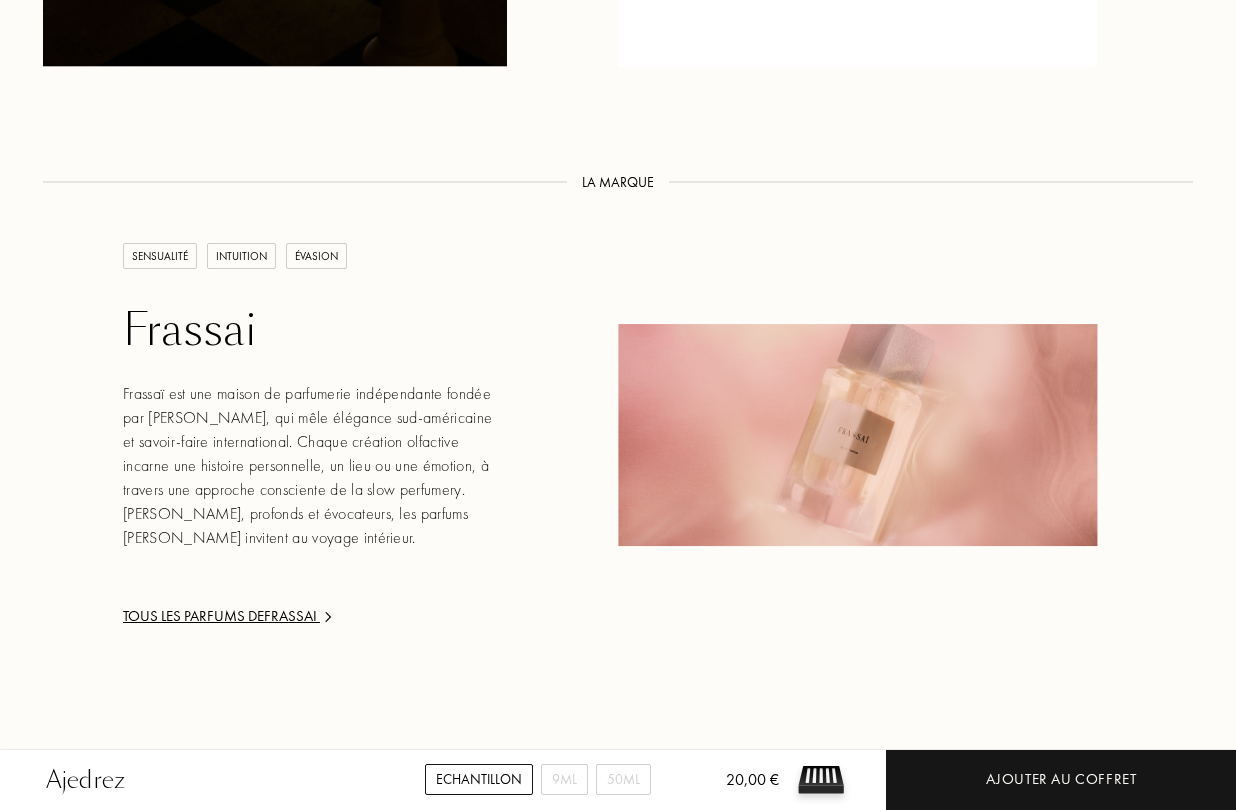 scroll, scrollTop: 2680, scrollLeft: 0, axis: vertical 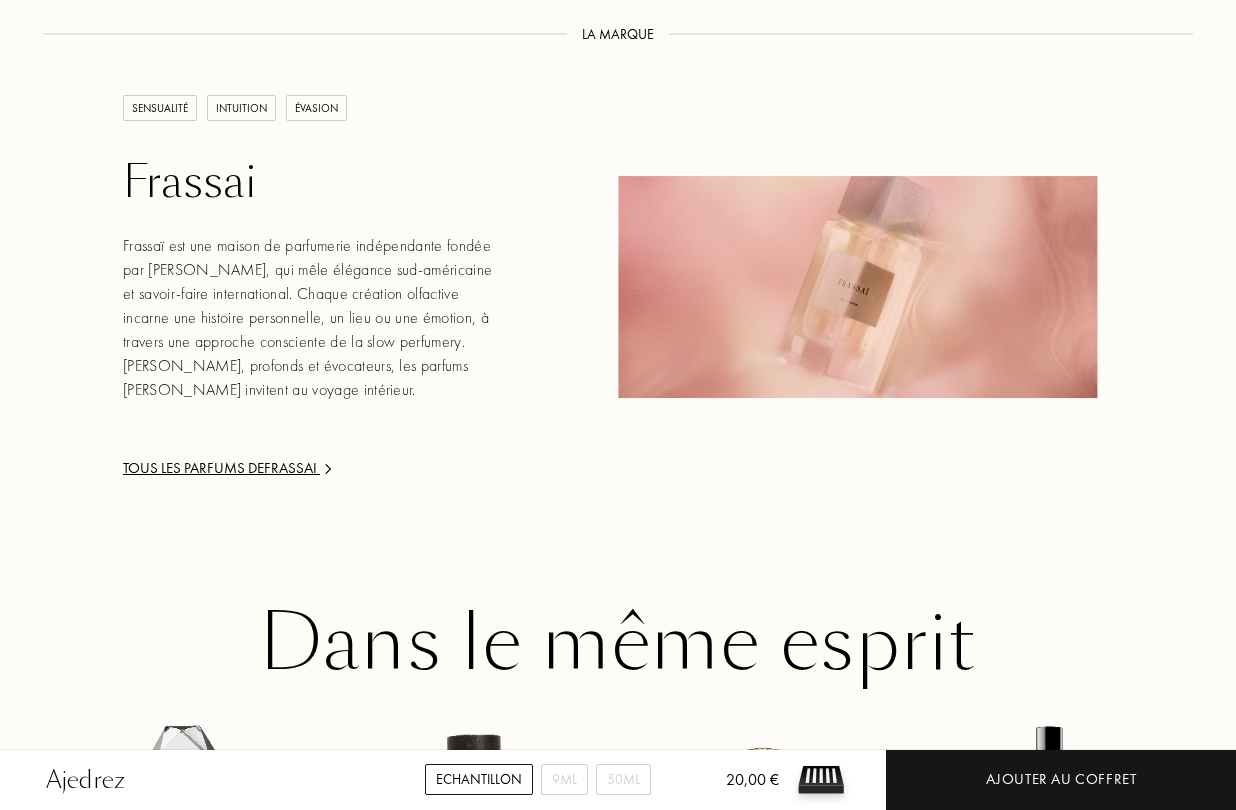 click on "Frassai" at bounding box center (315, 182) 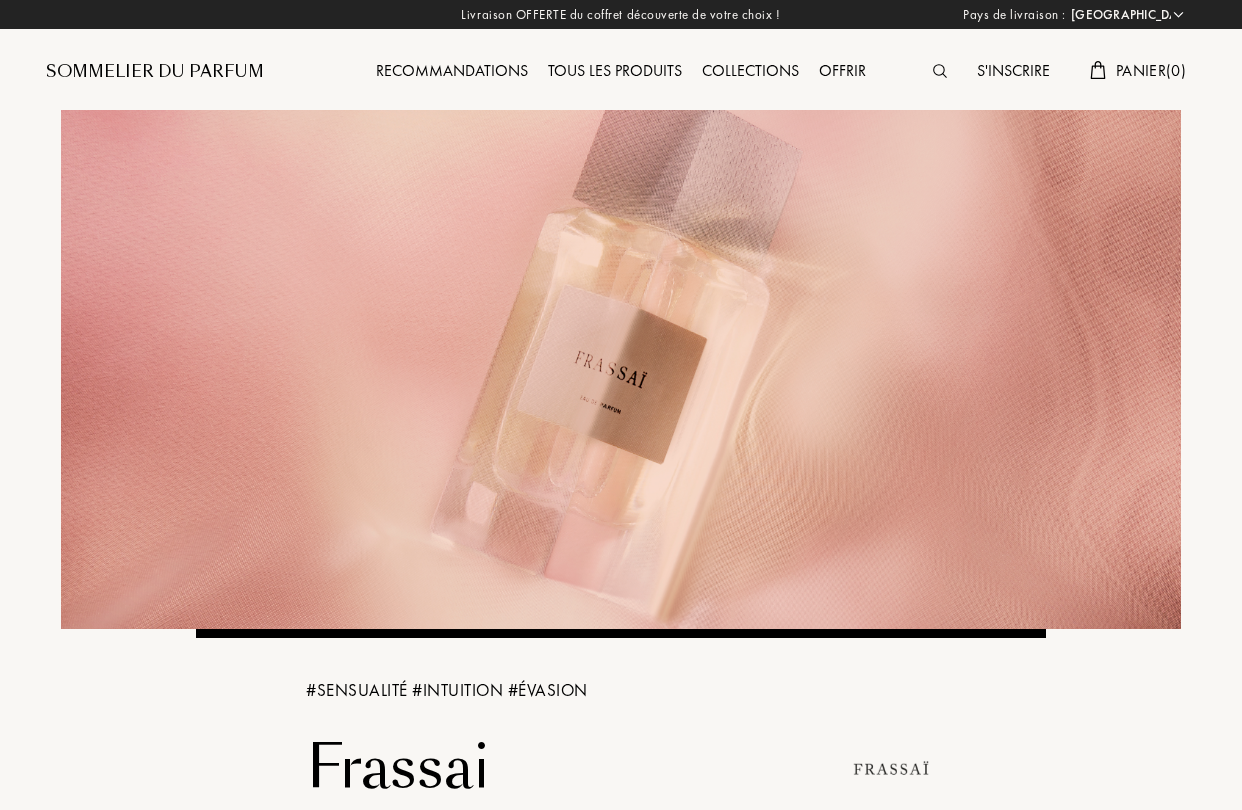 select on "FR" 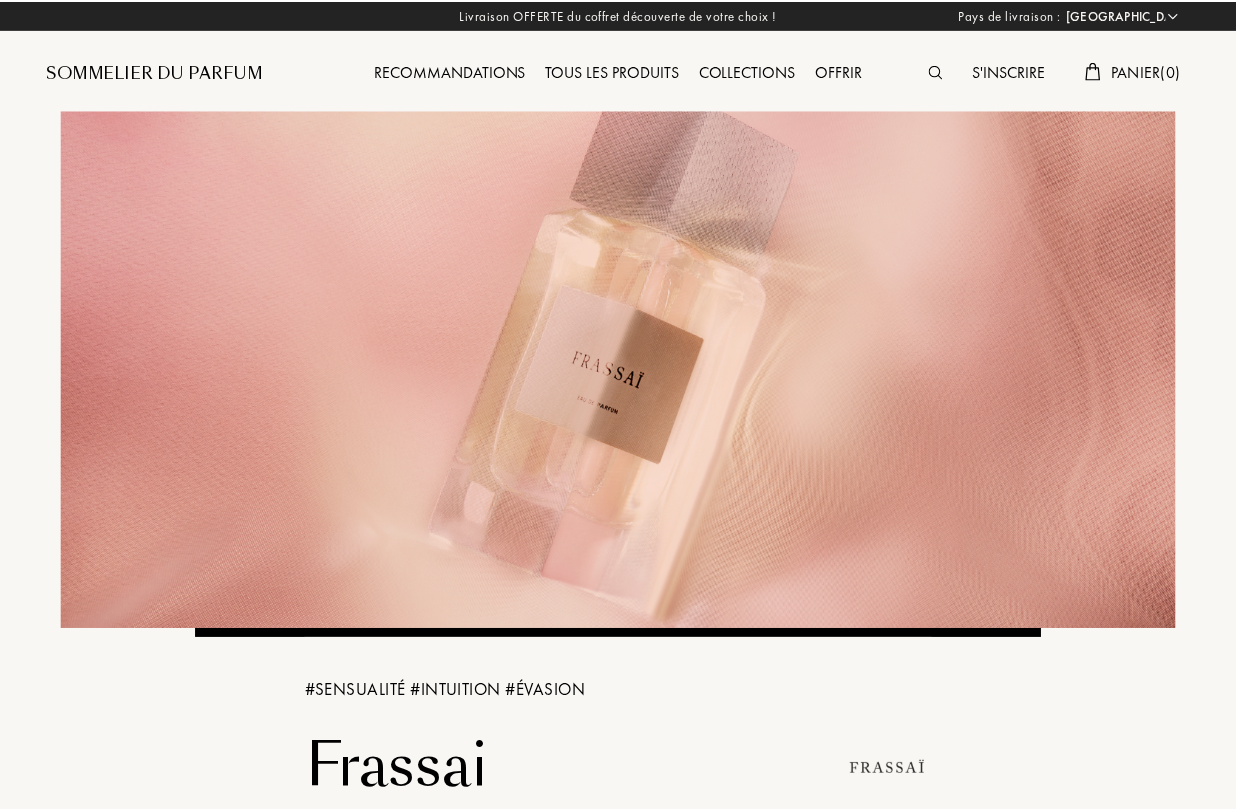 scroll, scrollTop: 0, scrollLeft: 0, axis: both 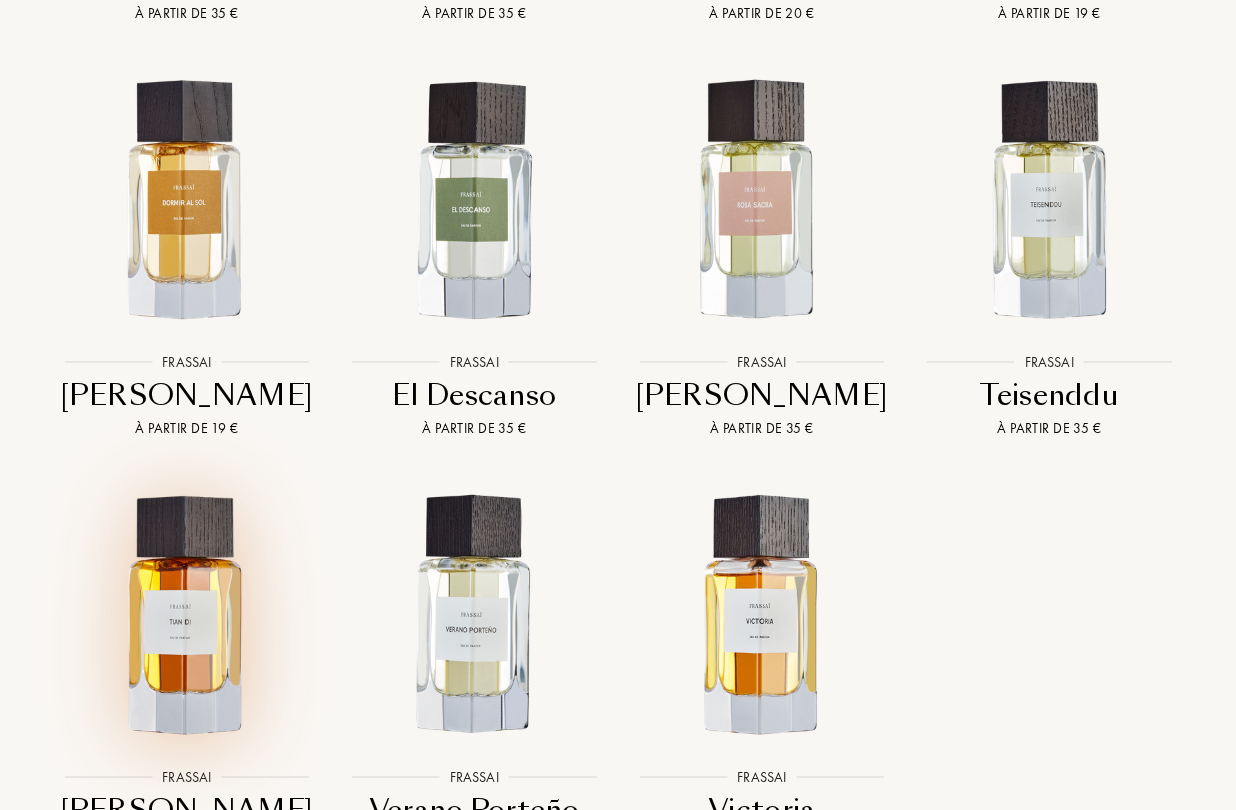 click at bounding box center (186, 615) 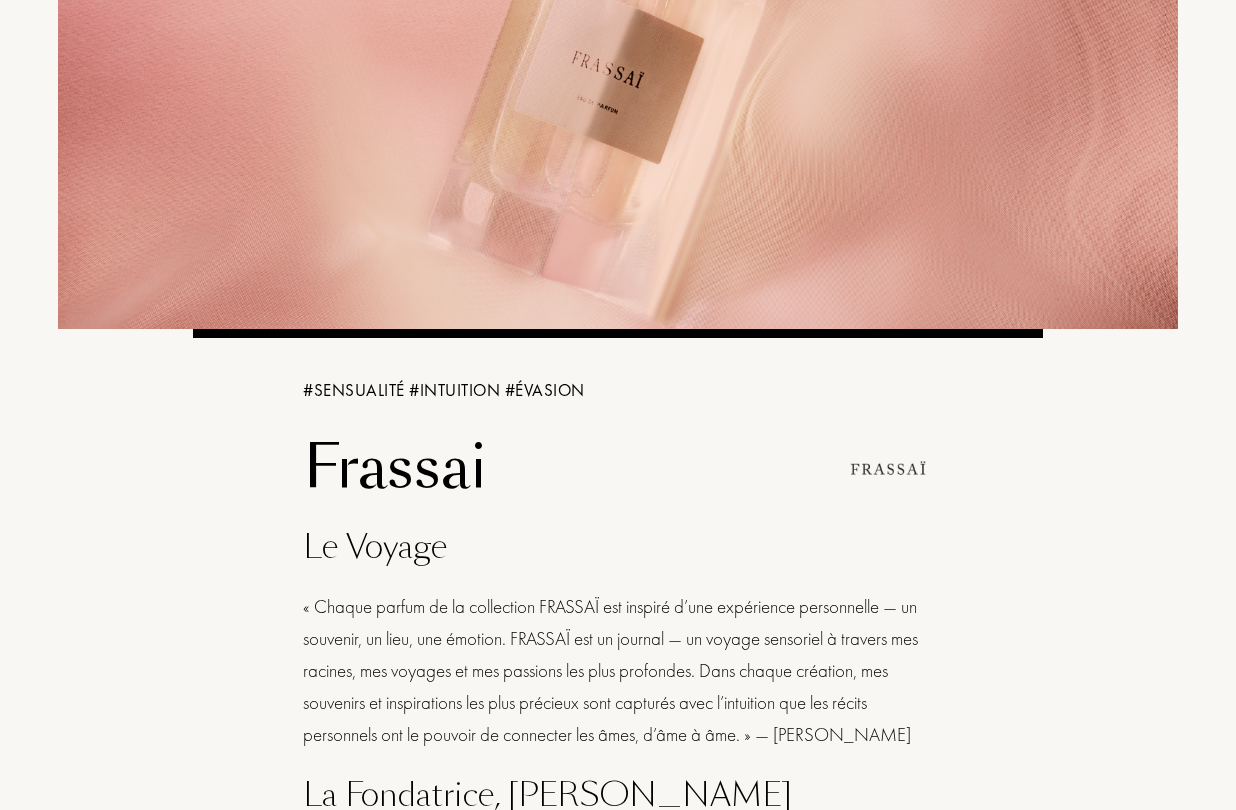 scroll, scrollTop: 0, scrollLeft: 0, axis: both 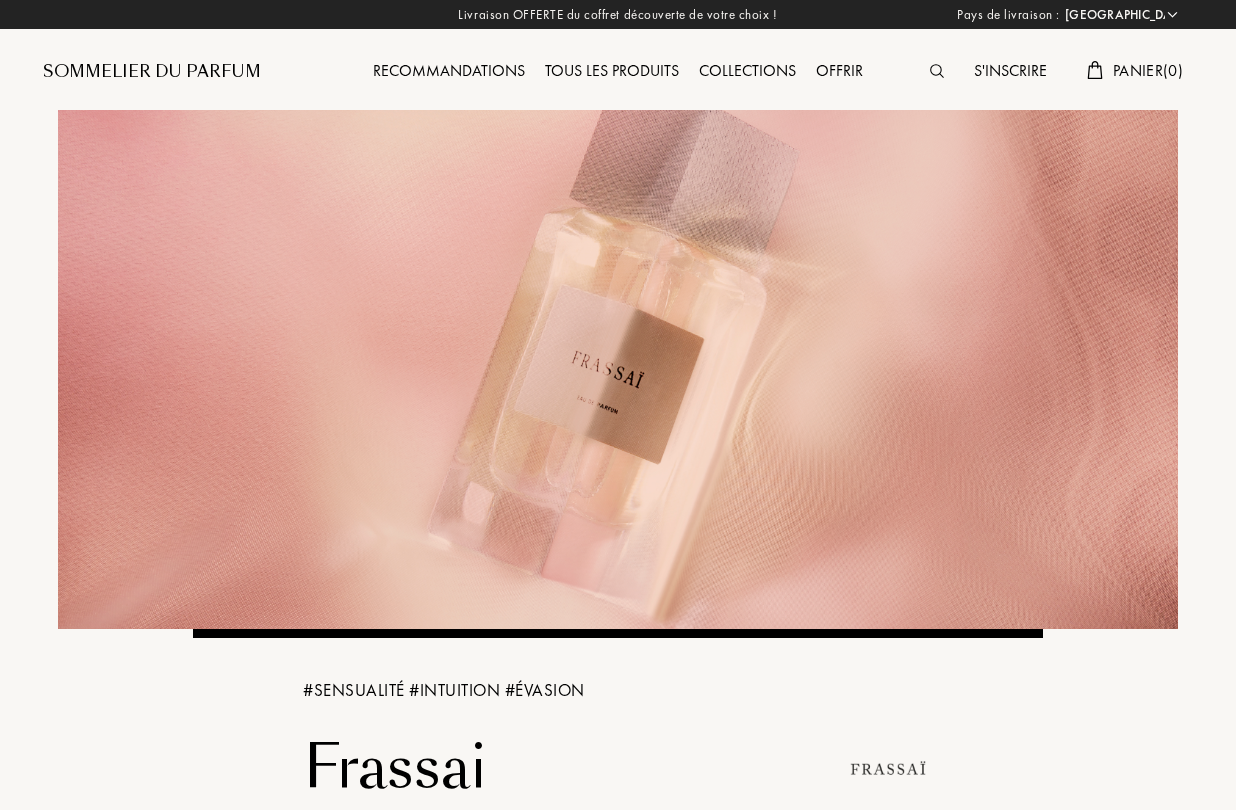 click on "Tous les produits" at bounding box center (612, 72) 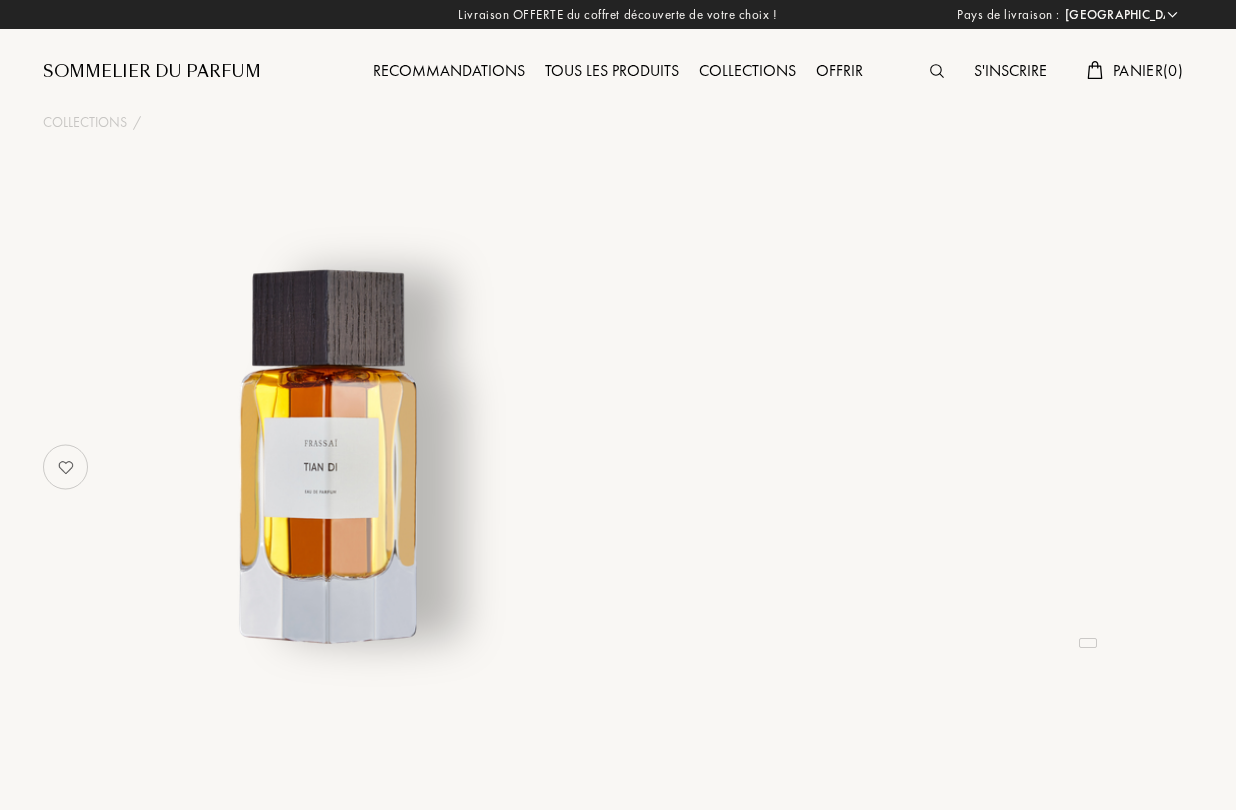 select on "FR" 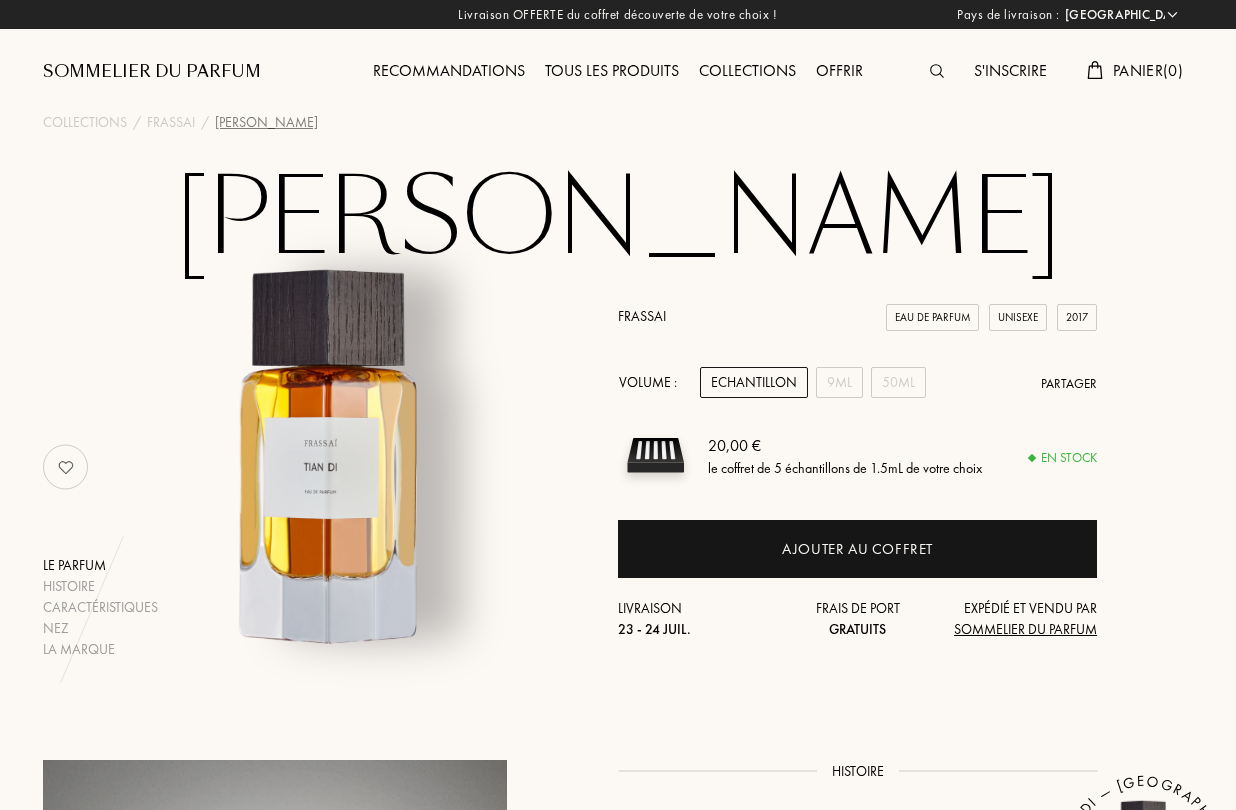 scroll, scrollTop: 0, scrollLeft: 0, axis: both 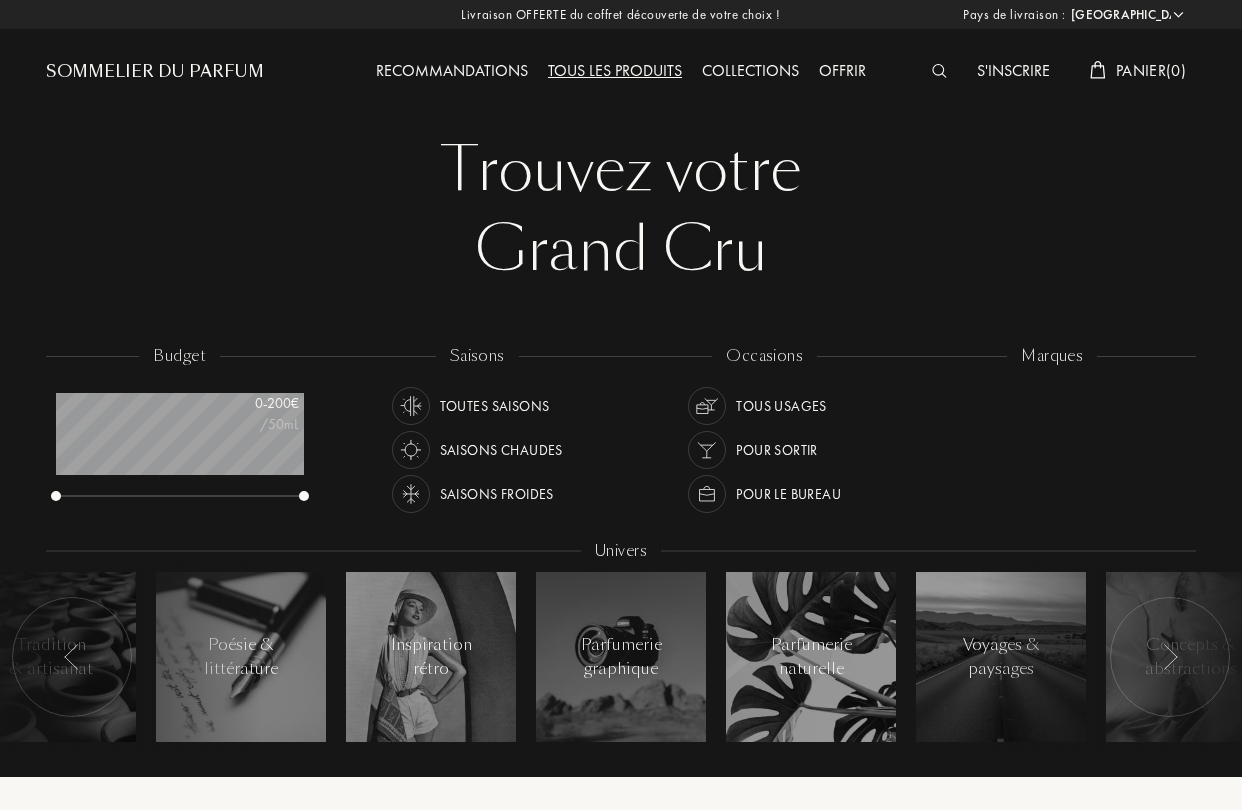 select on "FR" 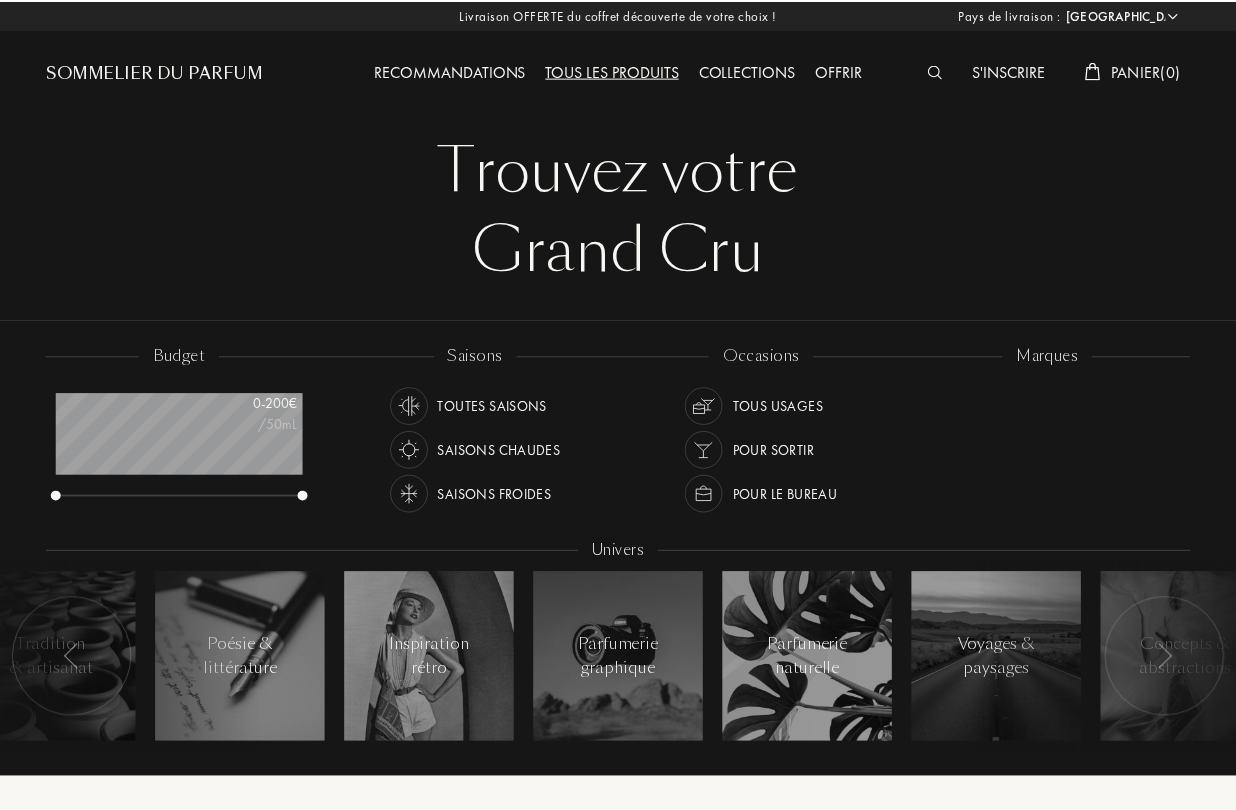 scroll, scrollTop: 0, scrollLeft: 0, axis: both 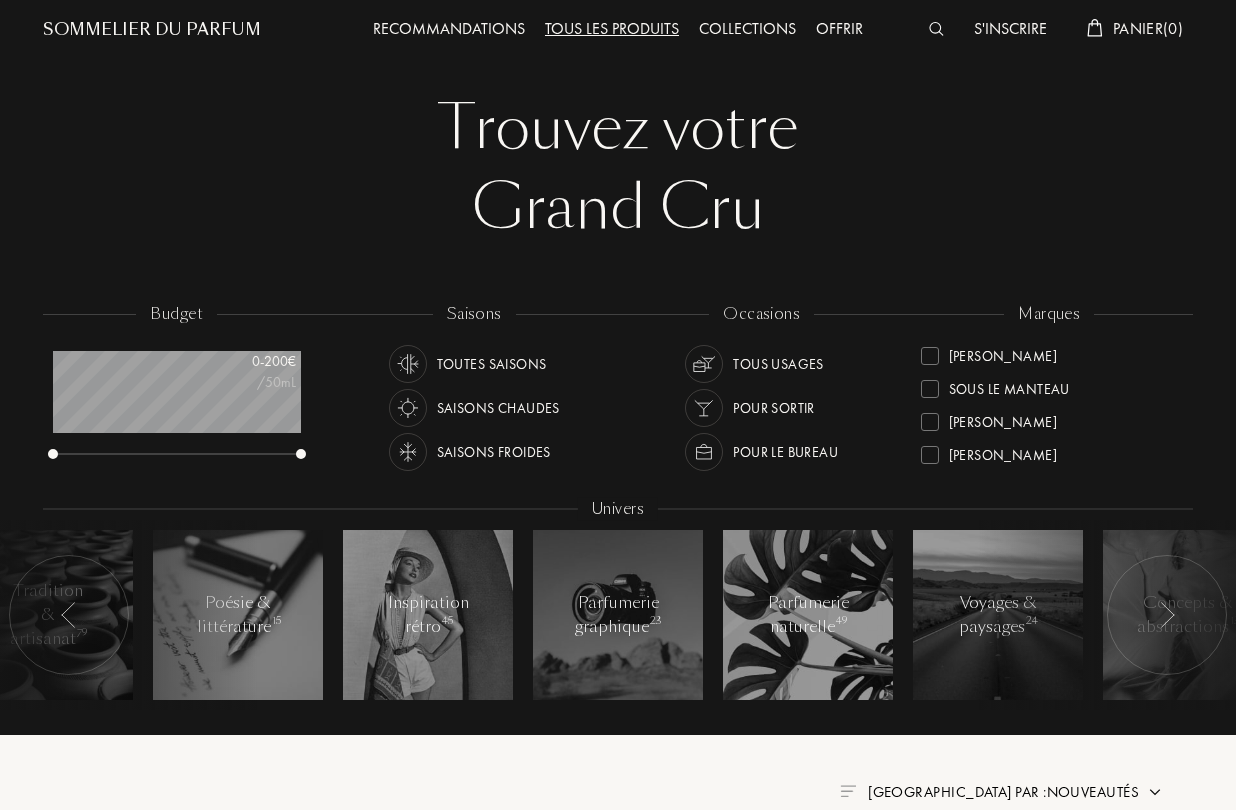 click at bounding box center [930, 455] 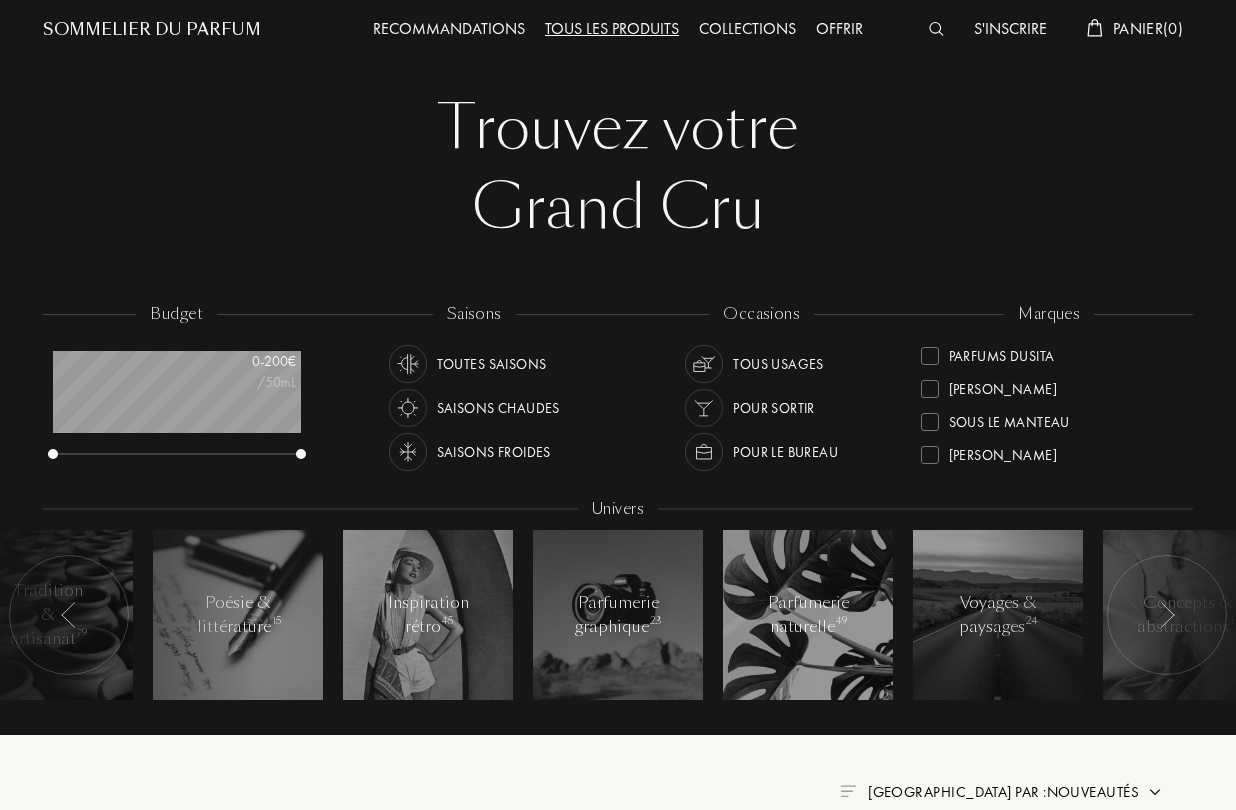 scroll, scrollTop: 0, scrollLeft: 0, axis: both 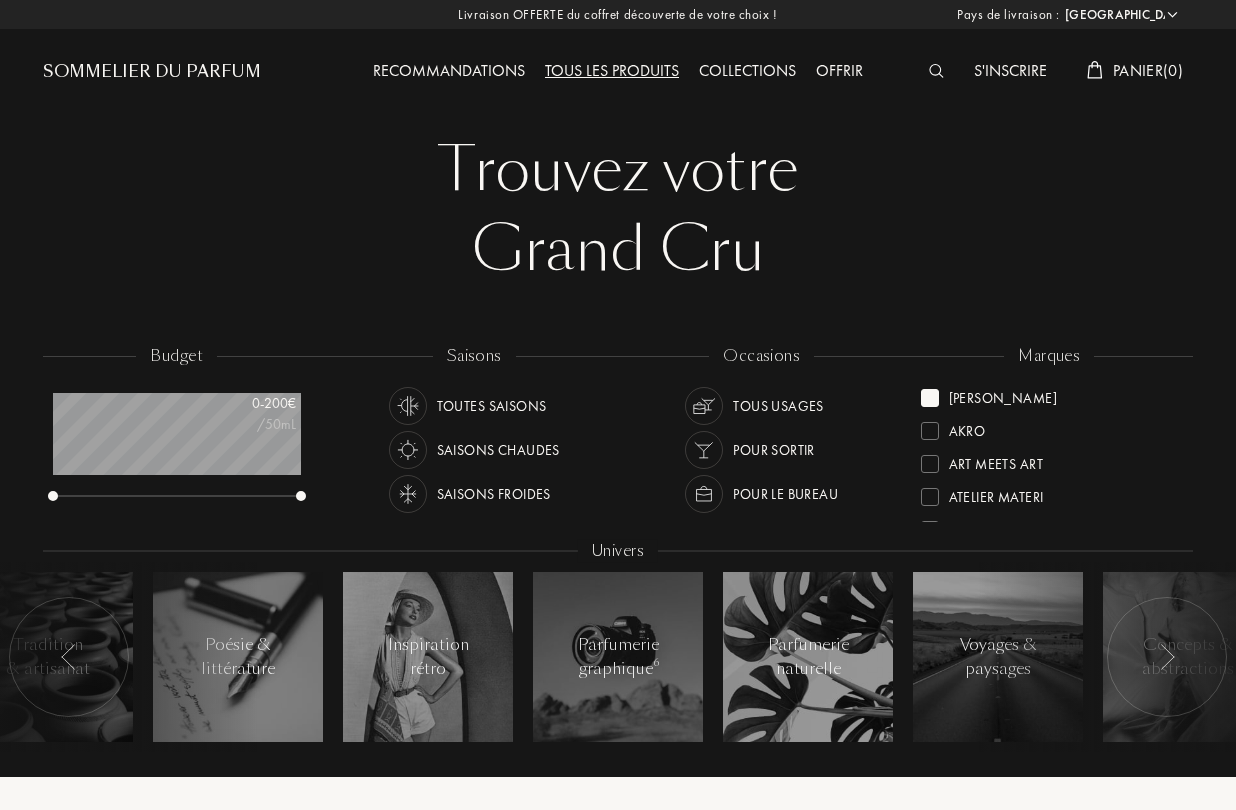 click at bounding box center [930, 398] 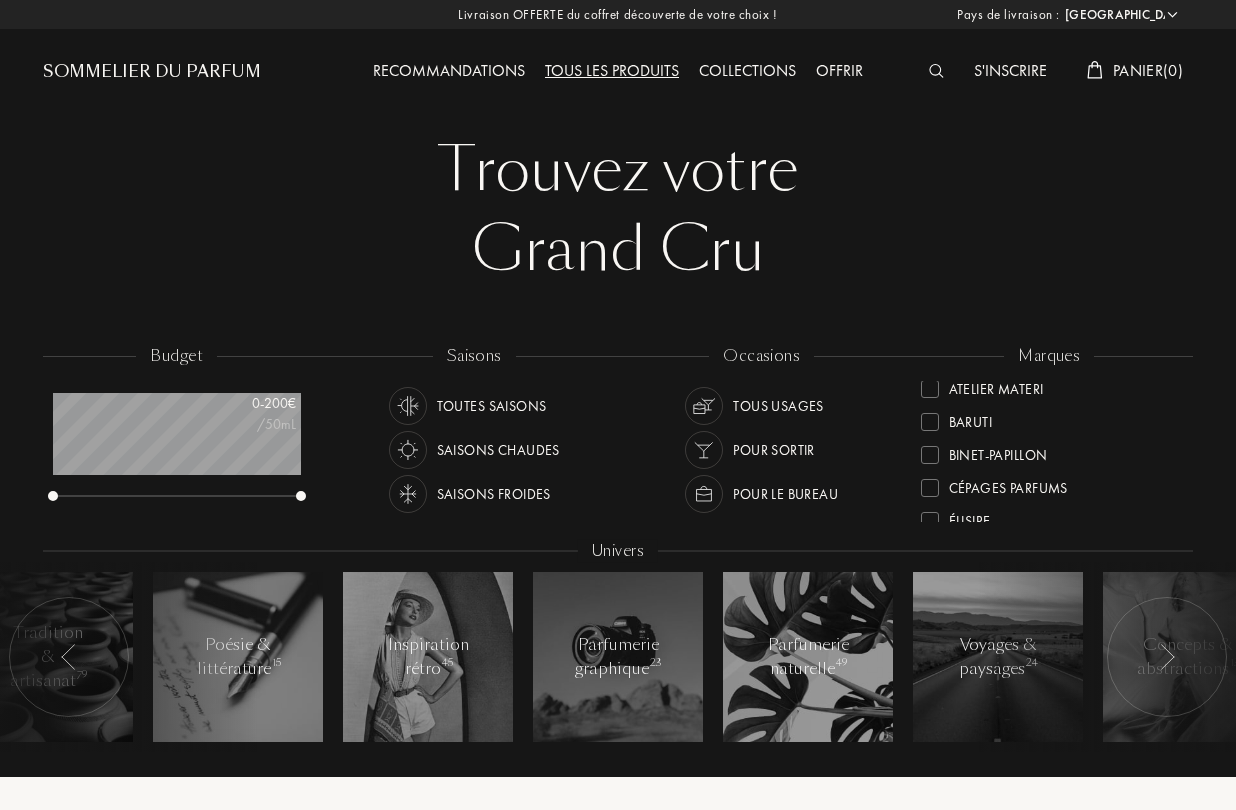 scroll, scrollTop: 81, scrollLeft: 0, axis: vertical 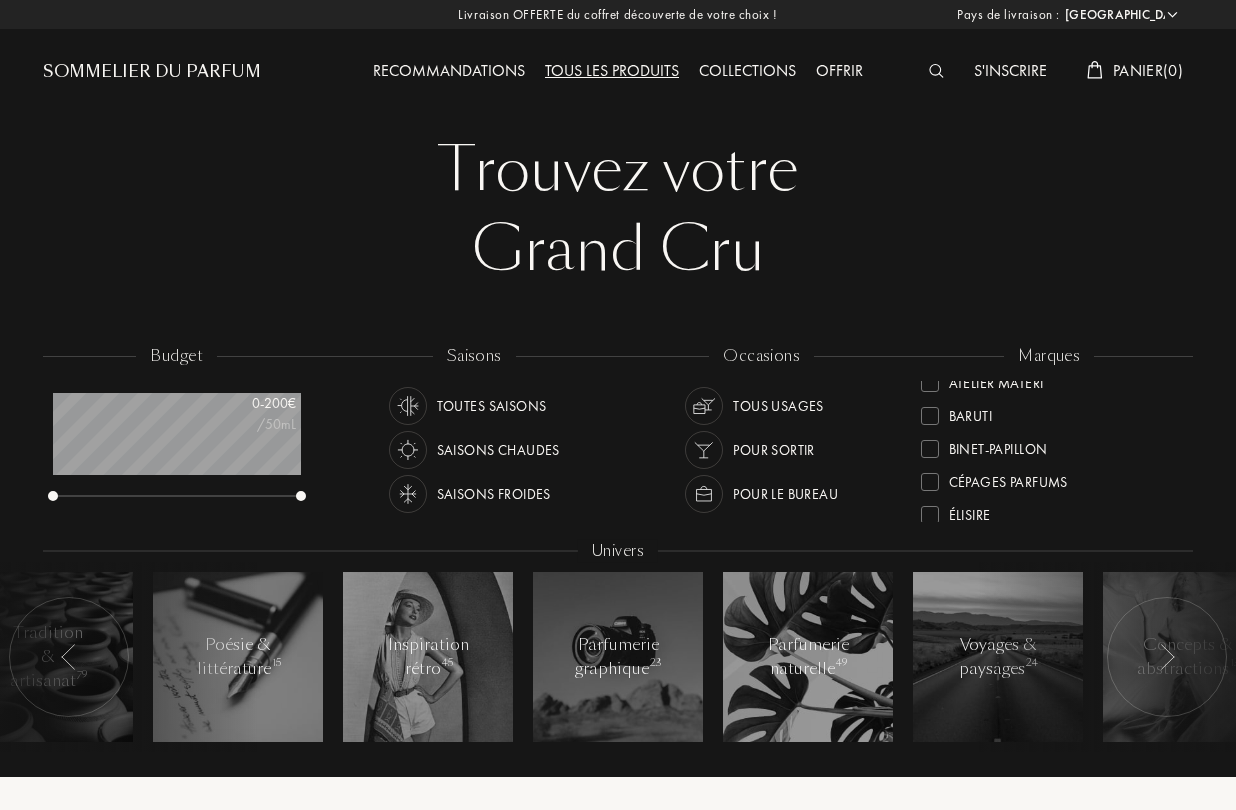 click at bounding box center (930, 416) 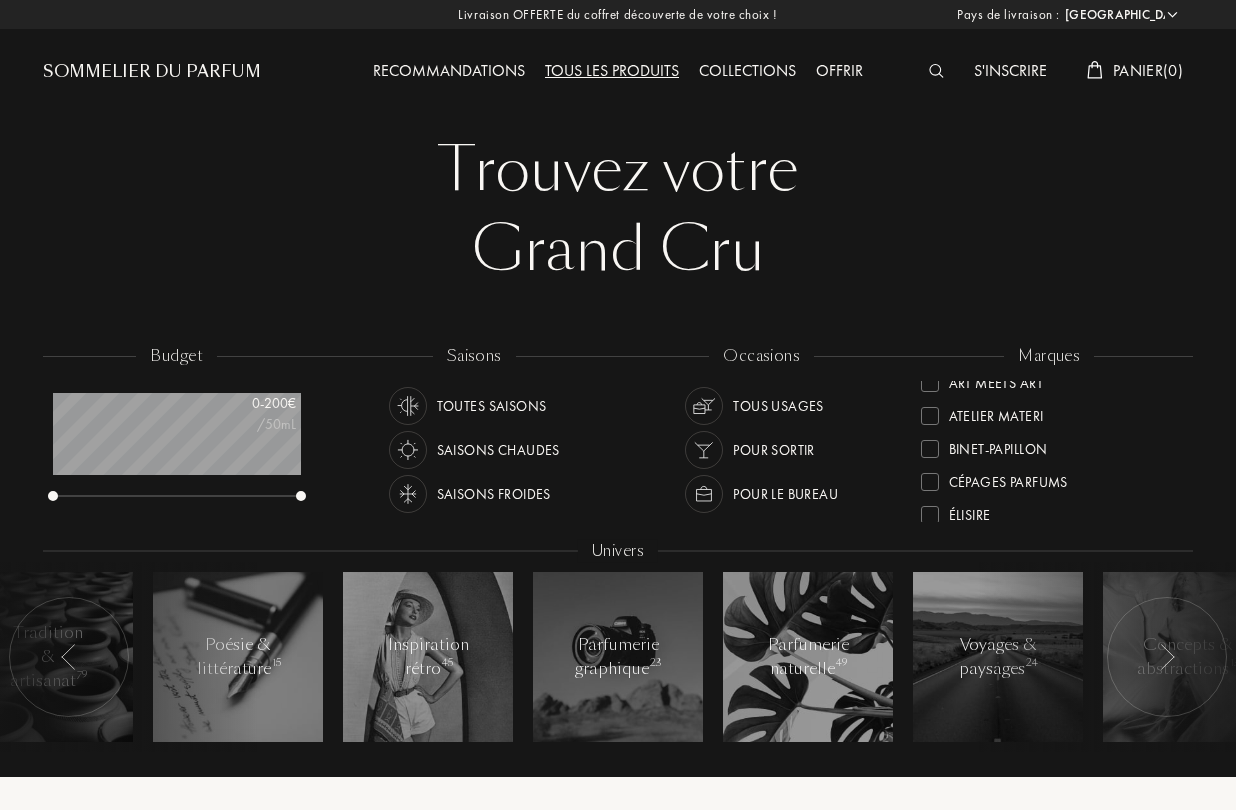 scroll, scrollTop: 0, scrollLeft: 0, axis: both 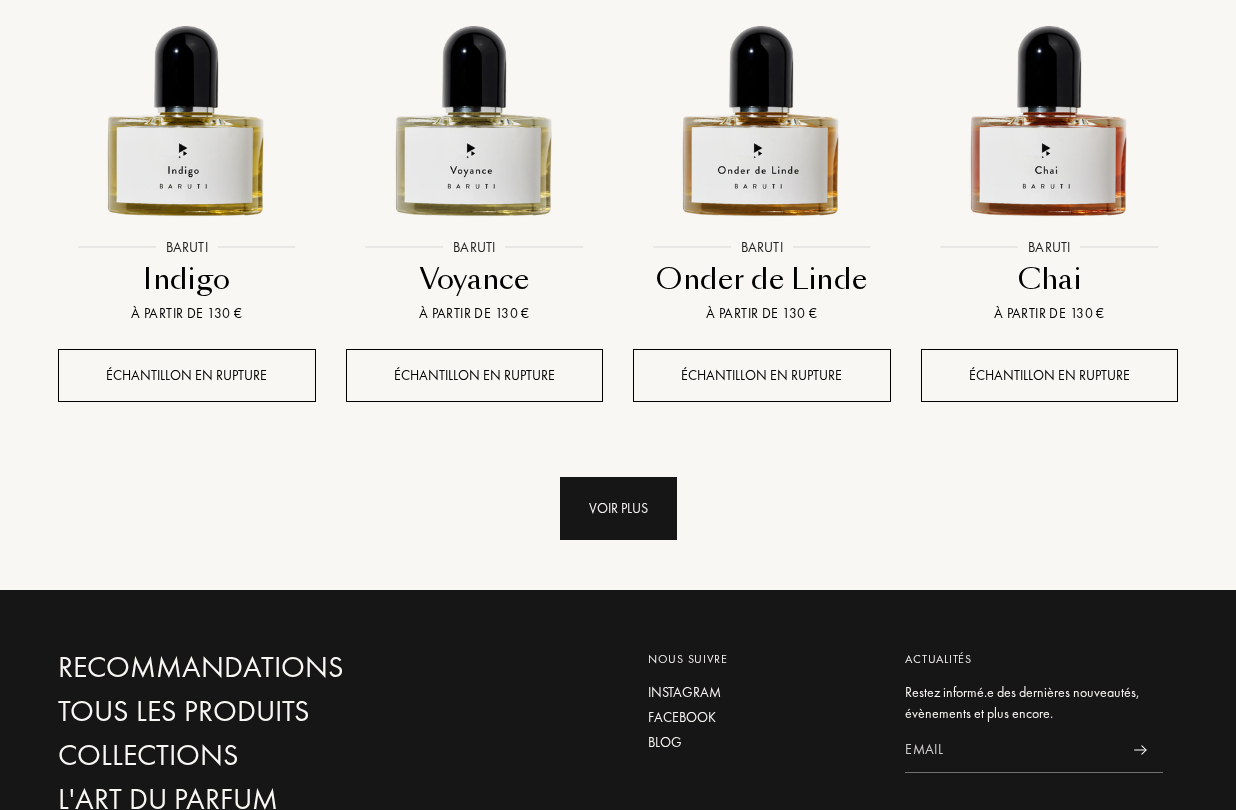 click on "Voir plus" at bounding box center [618, 508] 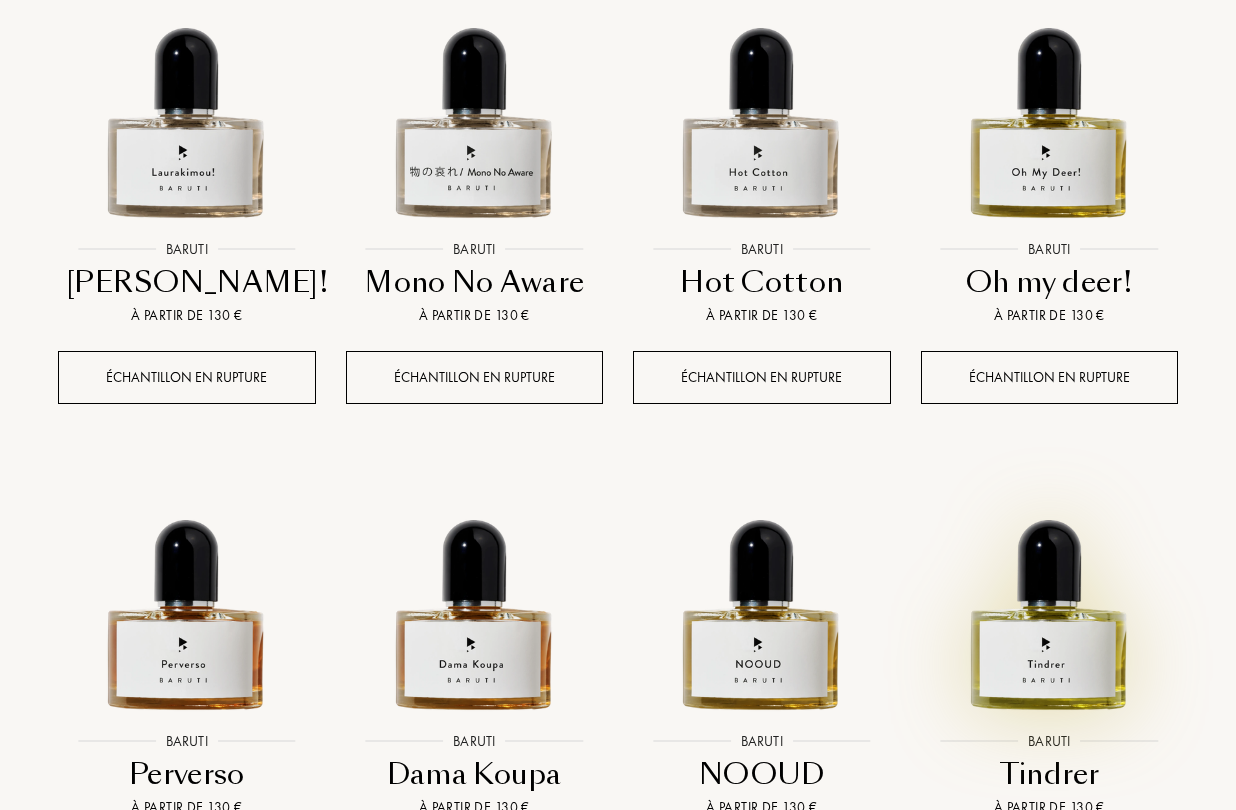 scroll, scrollTop: 0, scrollLeft: 0, axis: both 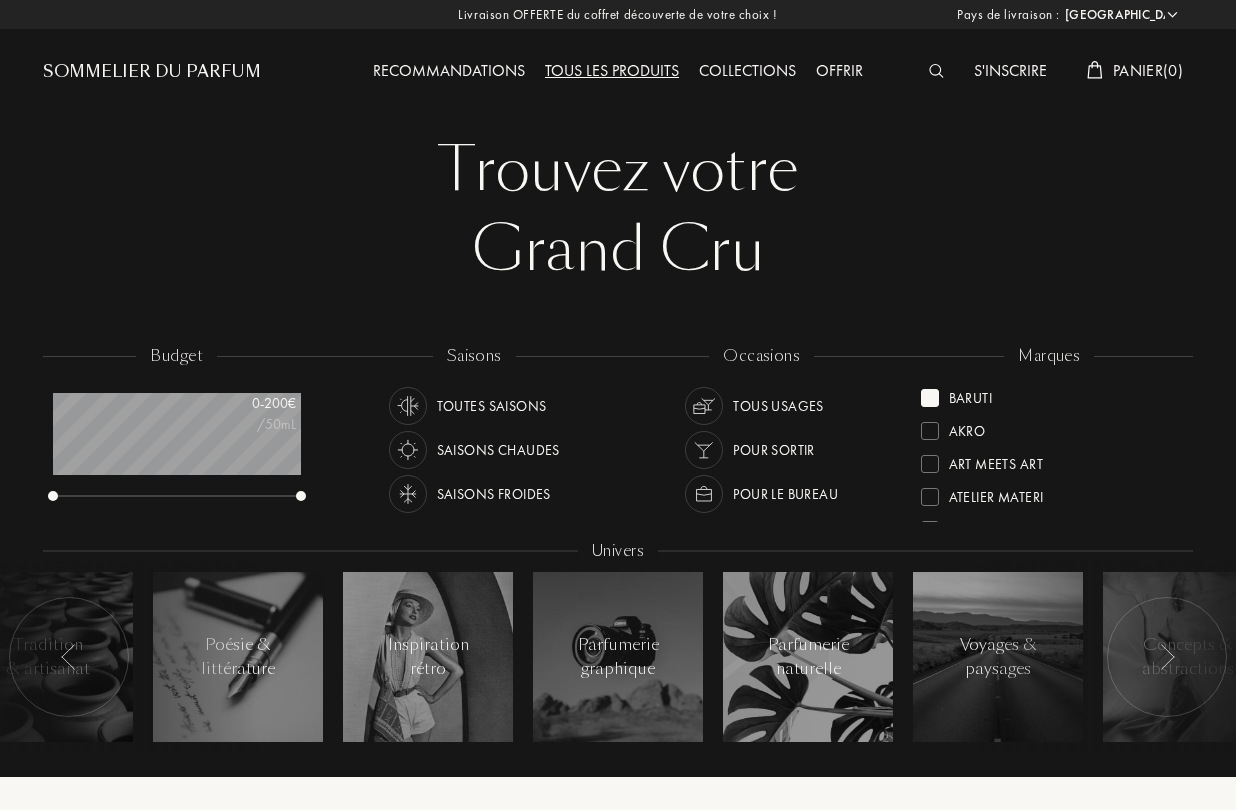 click at bounding box center (930, 398) 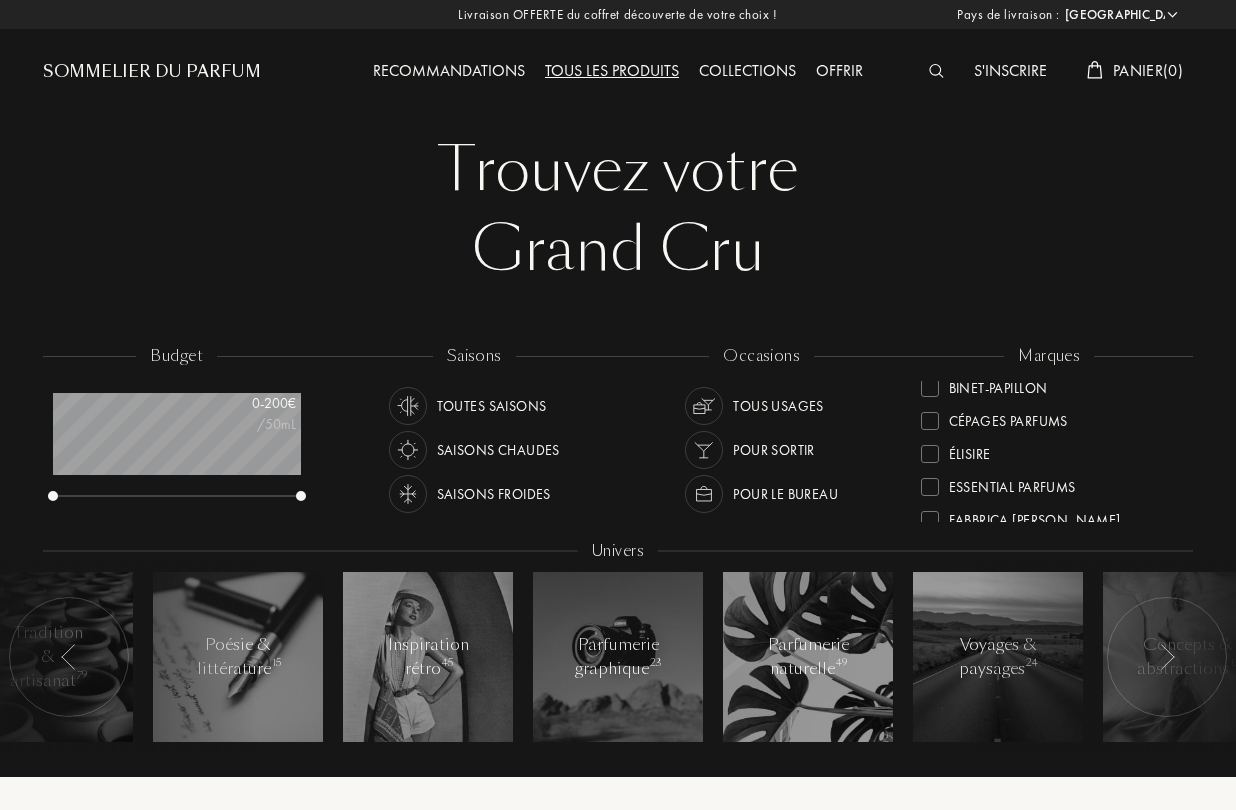 scroll, scrollTop: 147, scrollLeft: 0, axis: vertical 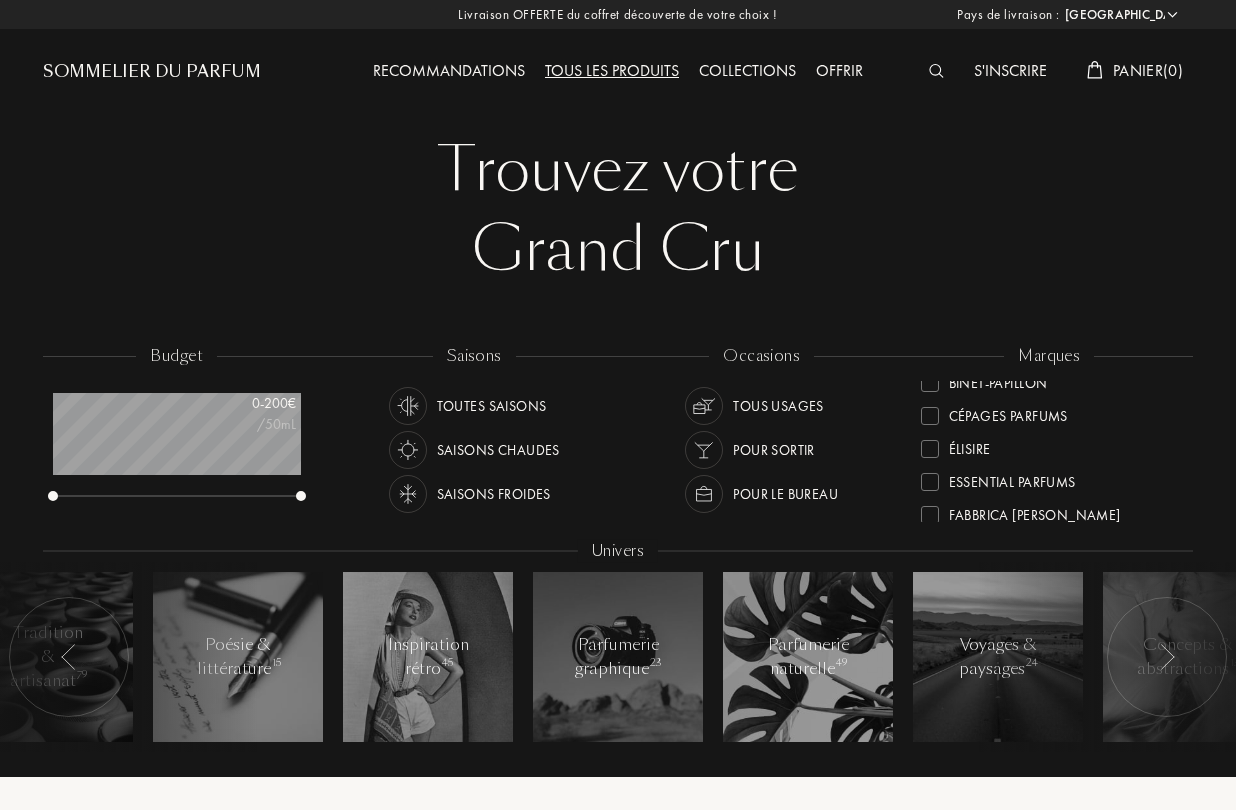click at bounding box center (930, 416) 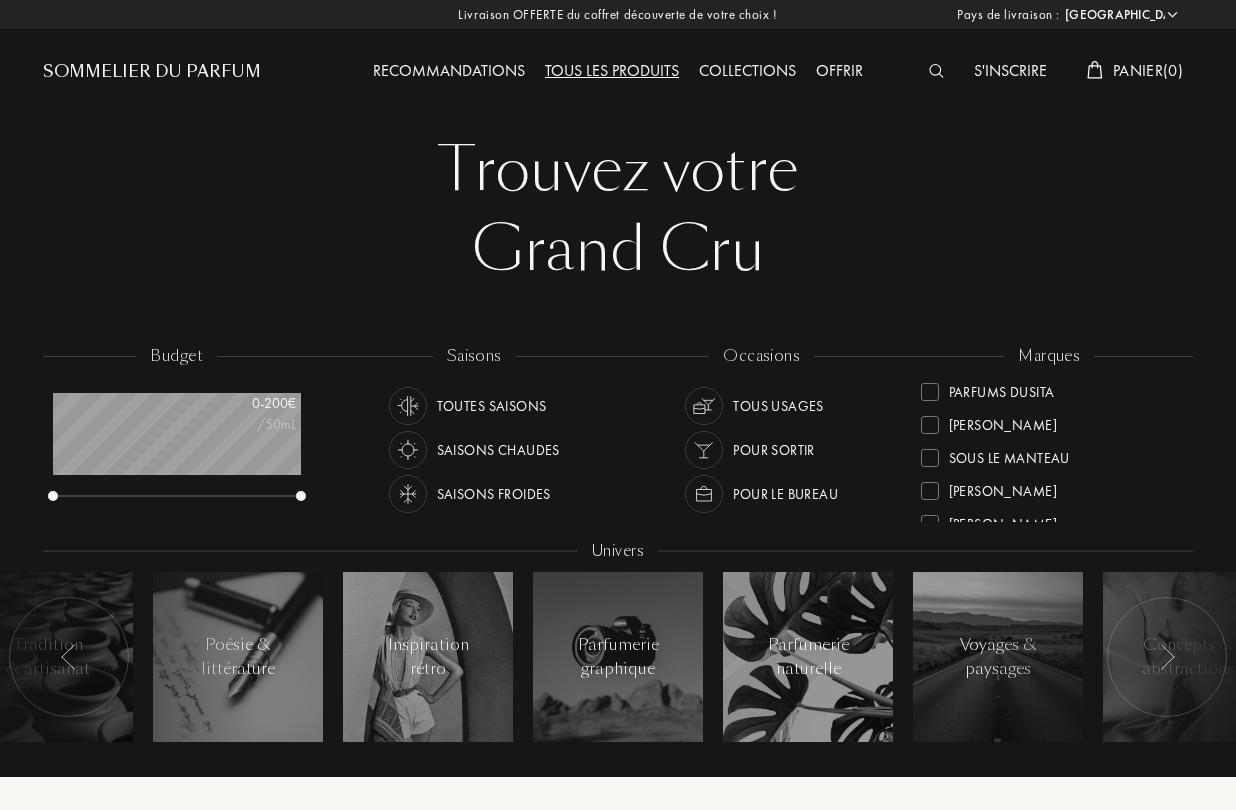 scroll, scrollTop: 726, scrollLeft: 0, axis: vertical 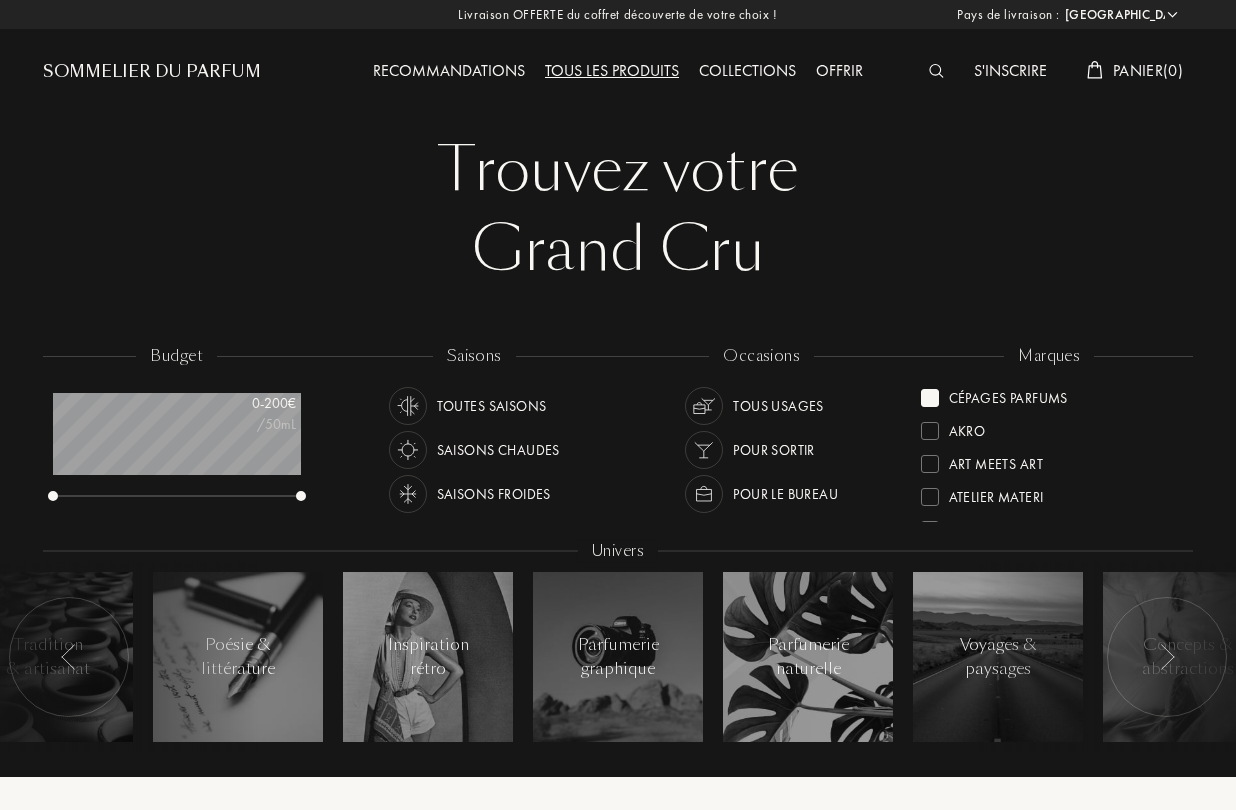 click at bounding box center (930, 398) 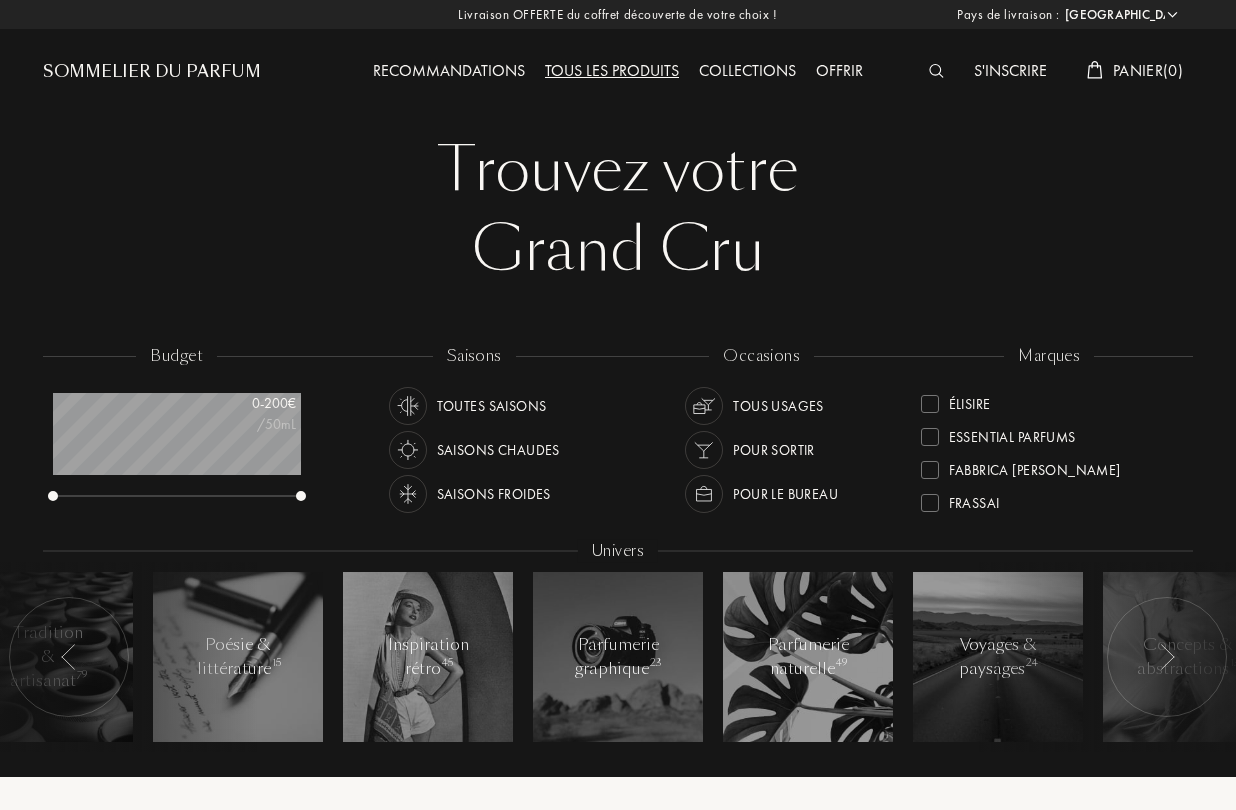 scroll, scrollTop: 200, scrollLeft: 0, axis: vertical 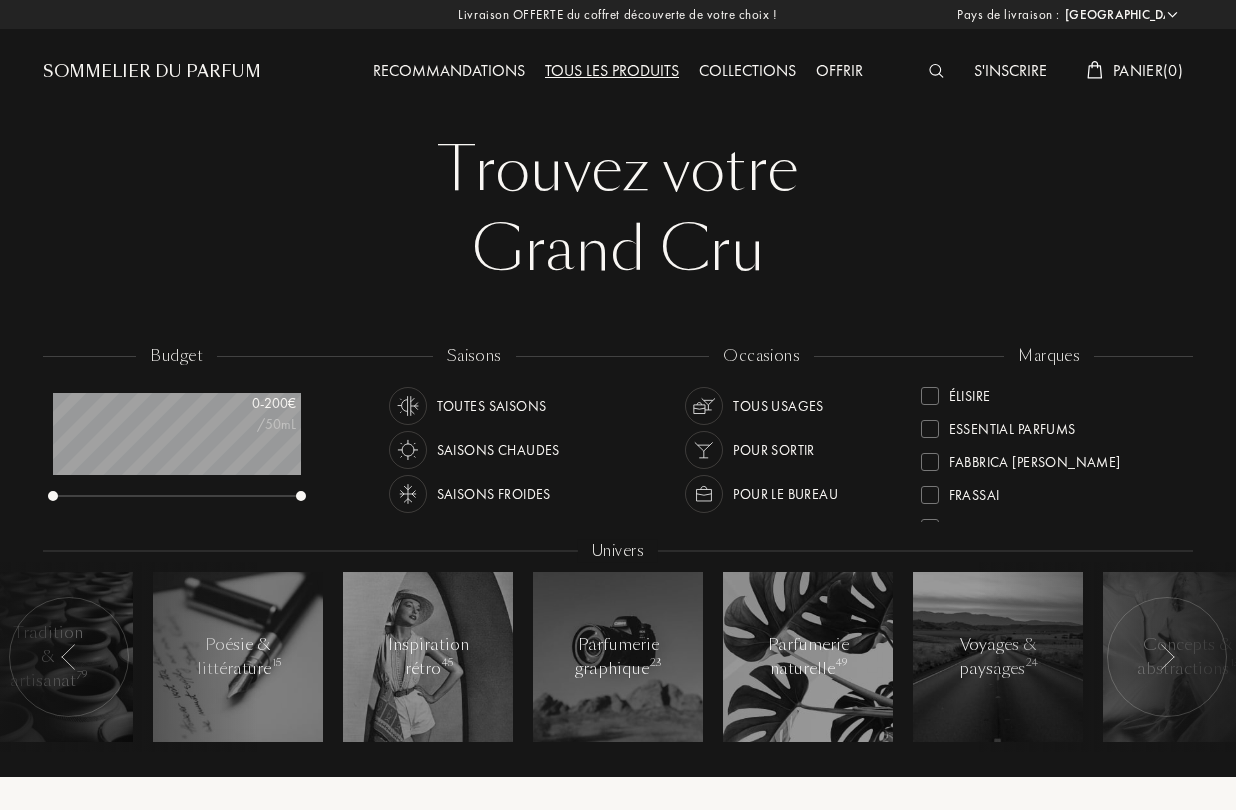 click at bounding box center (930, 462) 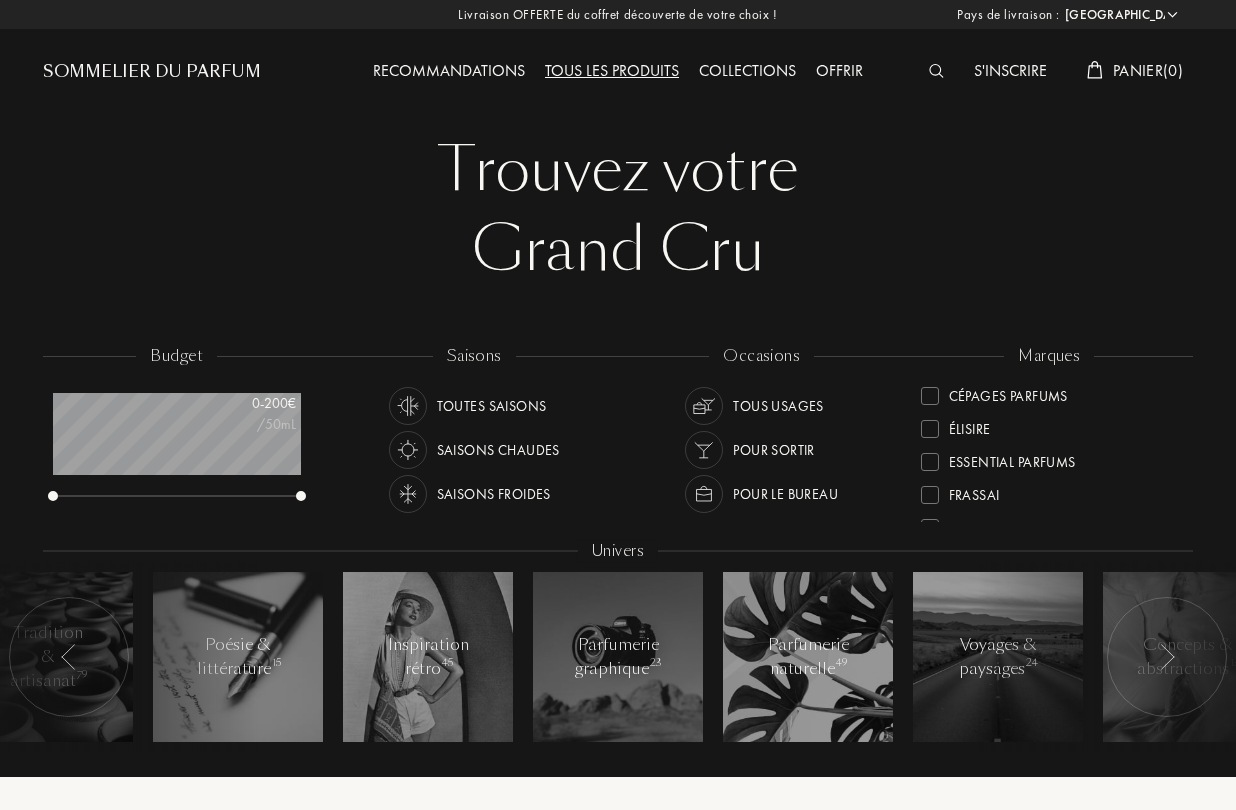 scroll, scrollTop: 0, scrollLeft: 0, axis: both 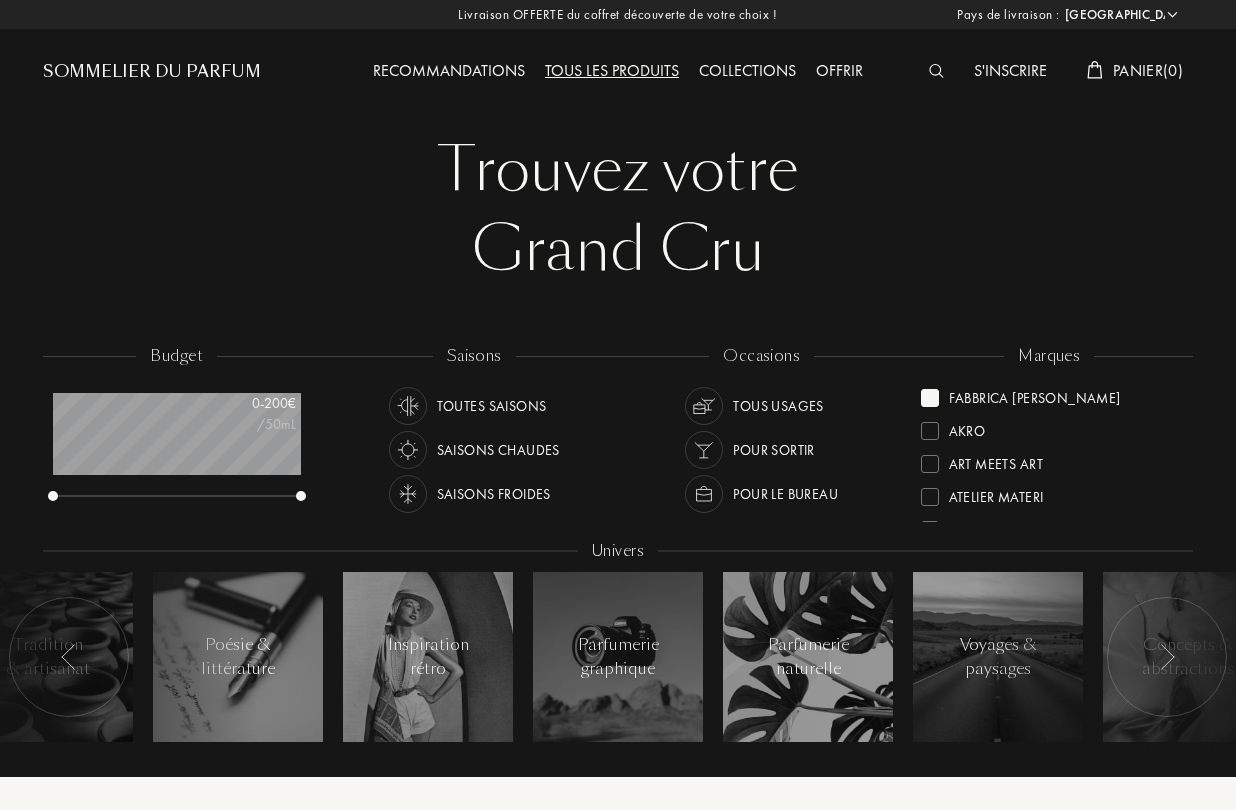 click at bounding box center (930, 398) 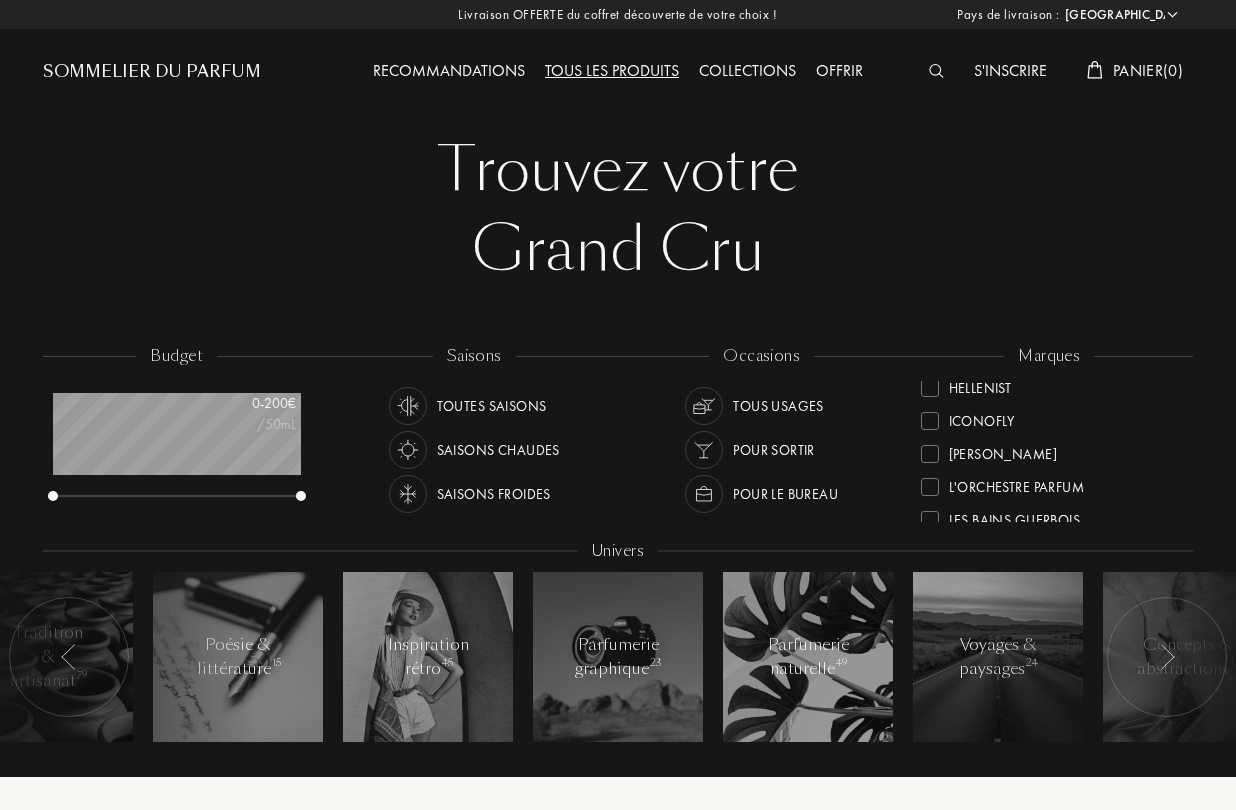 click at bounding box center (930, 454) 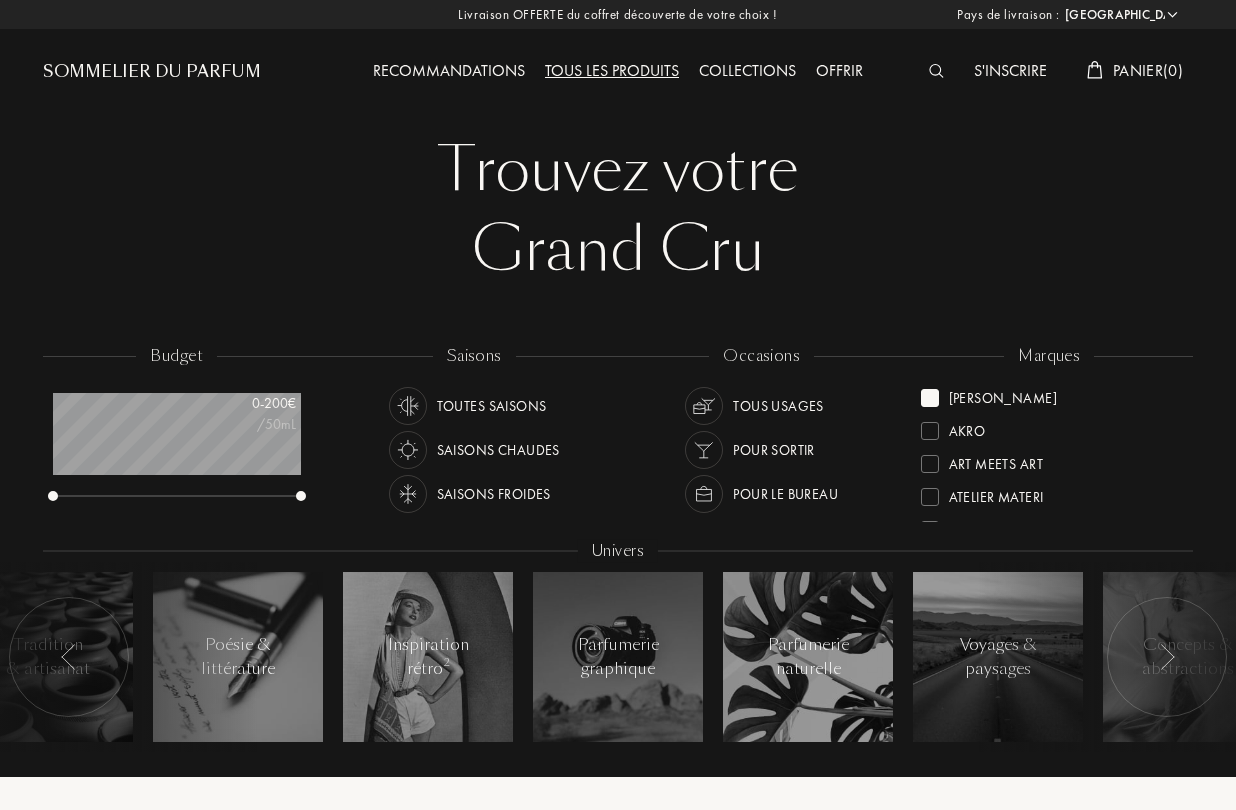 click at bounding box center [930, 398] 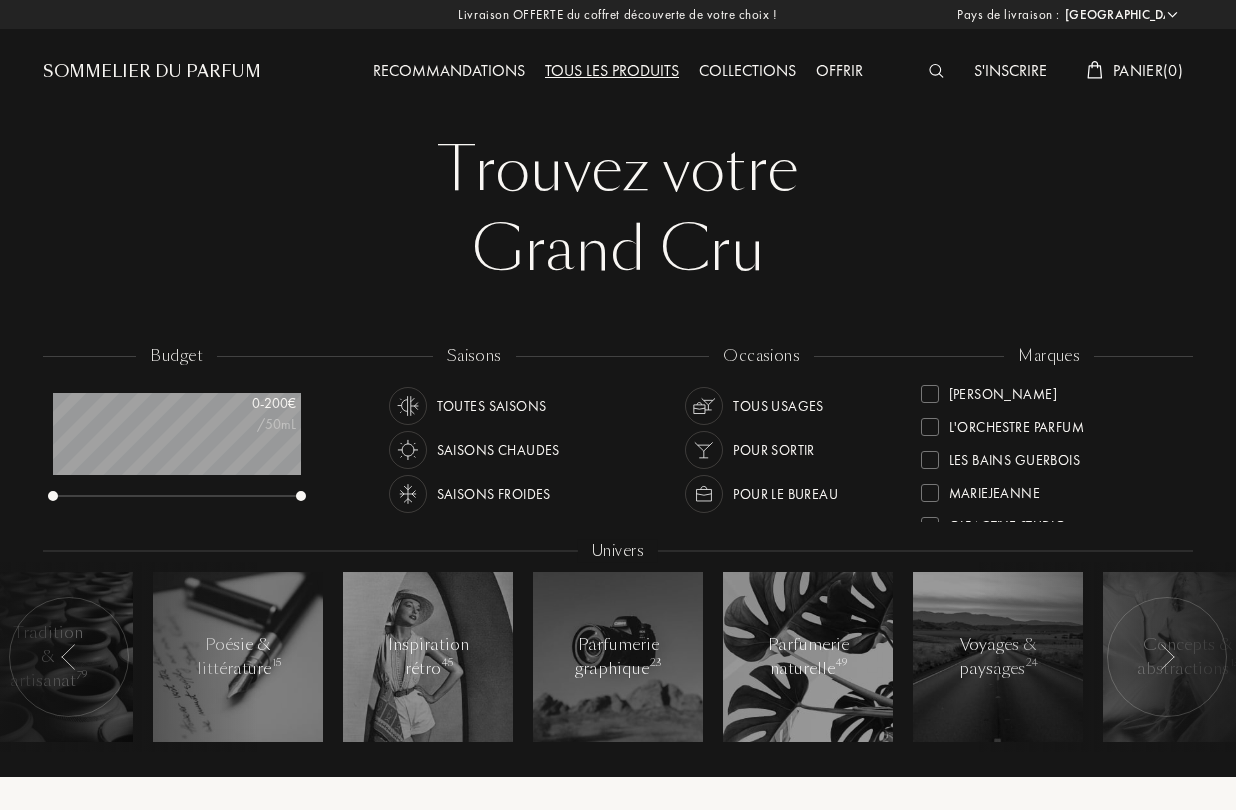 click at bounding box center [930, 460] 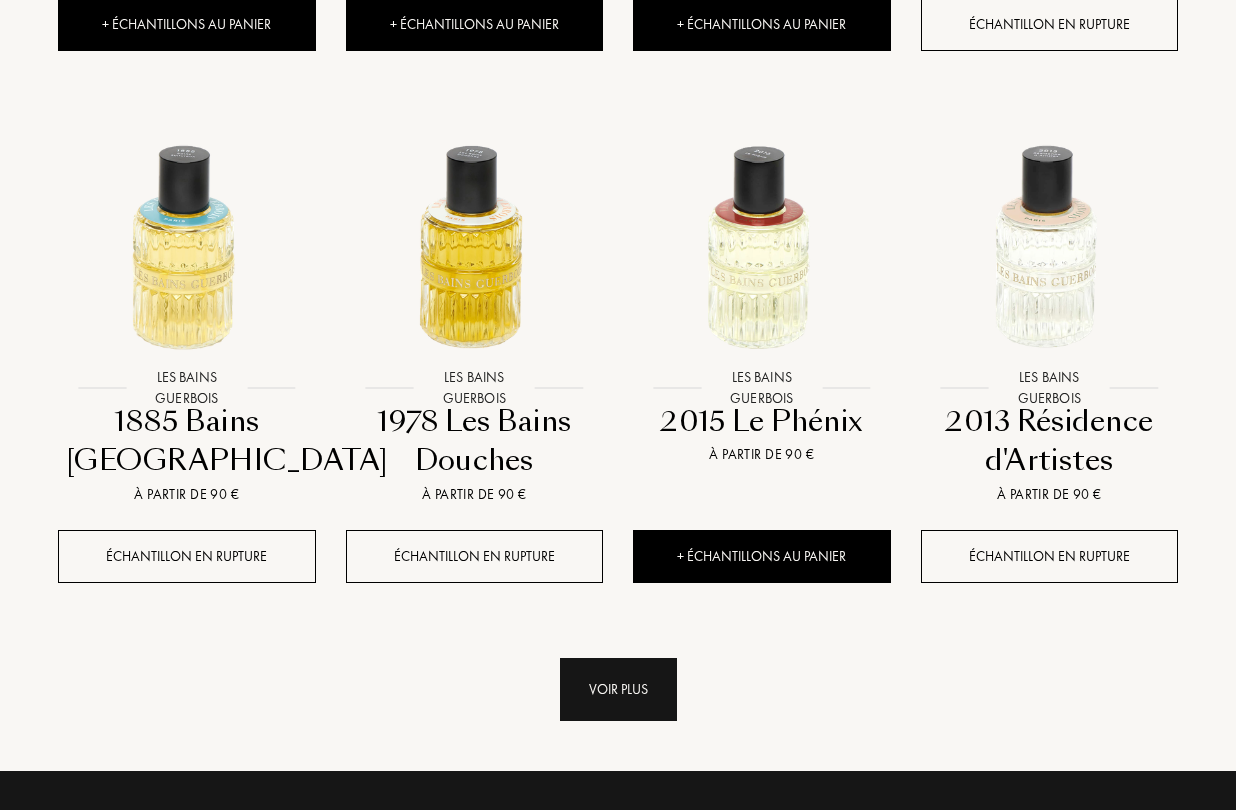 click on "Voir plus" at bounding box center [618, 689] 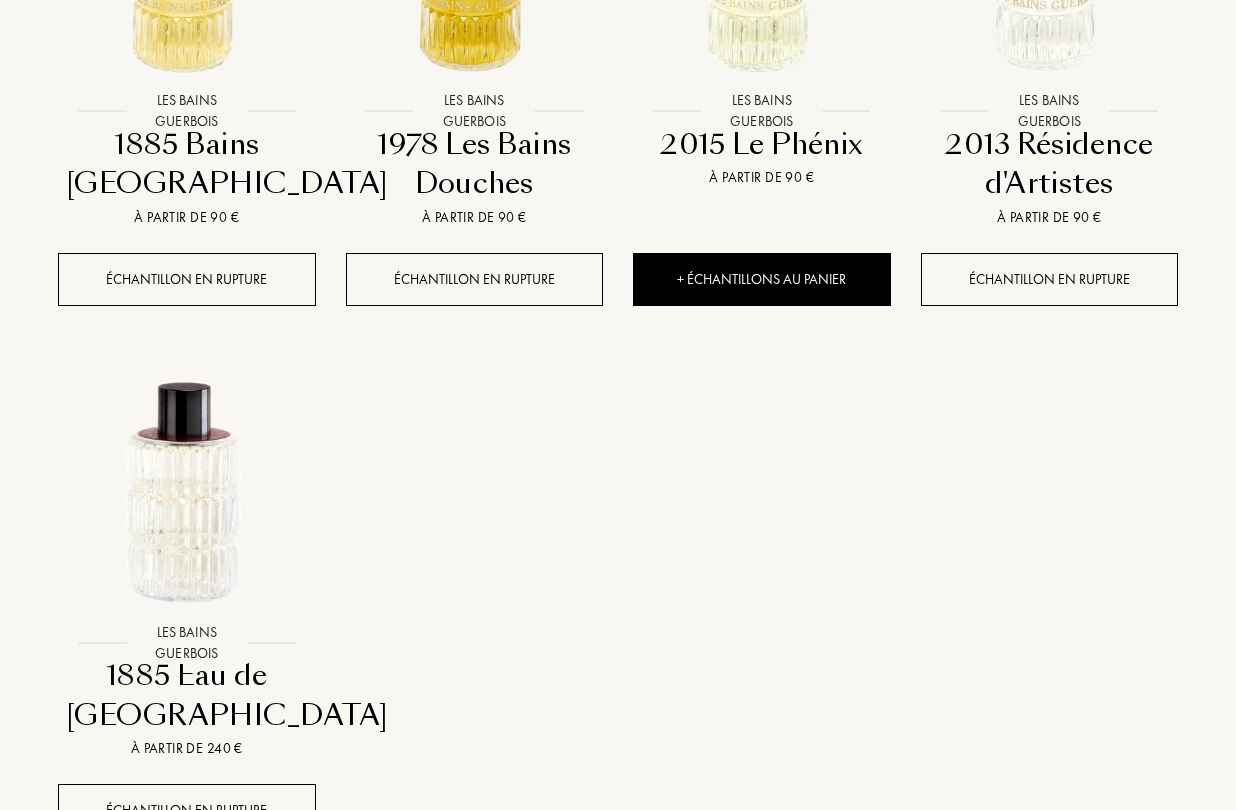 scroll, scrollTop: 2191, scrollLeft: 0, axis: vertical 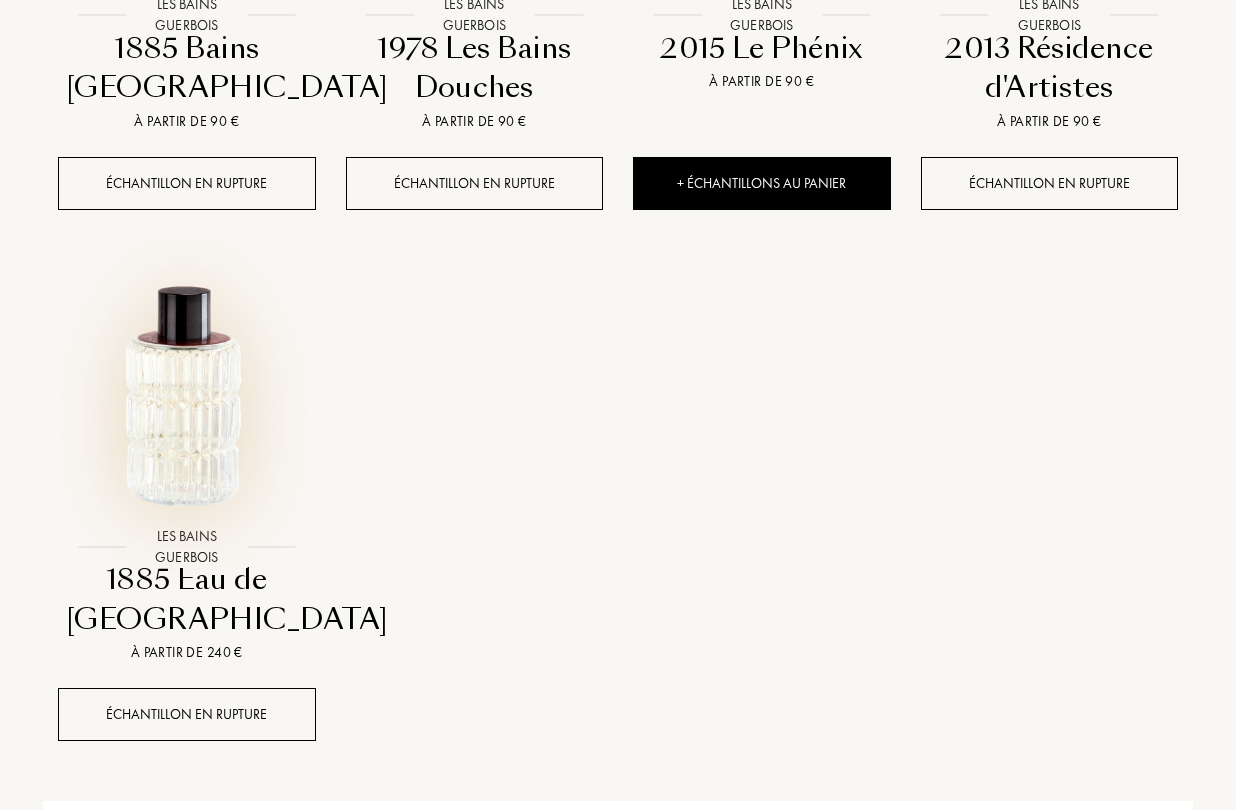 click at bounding box center [186, 396] 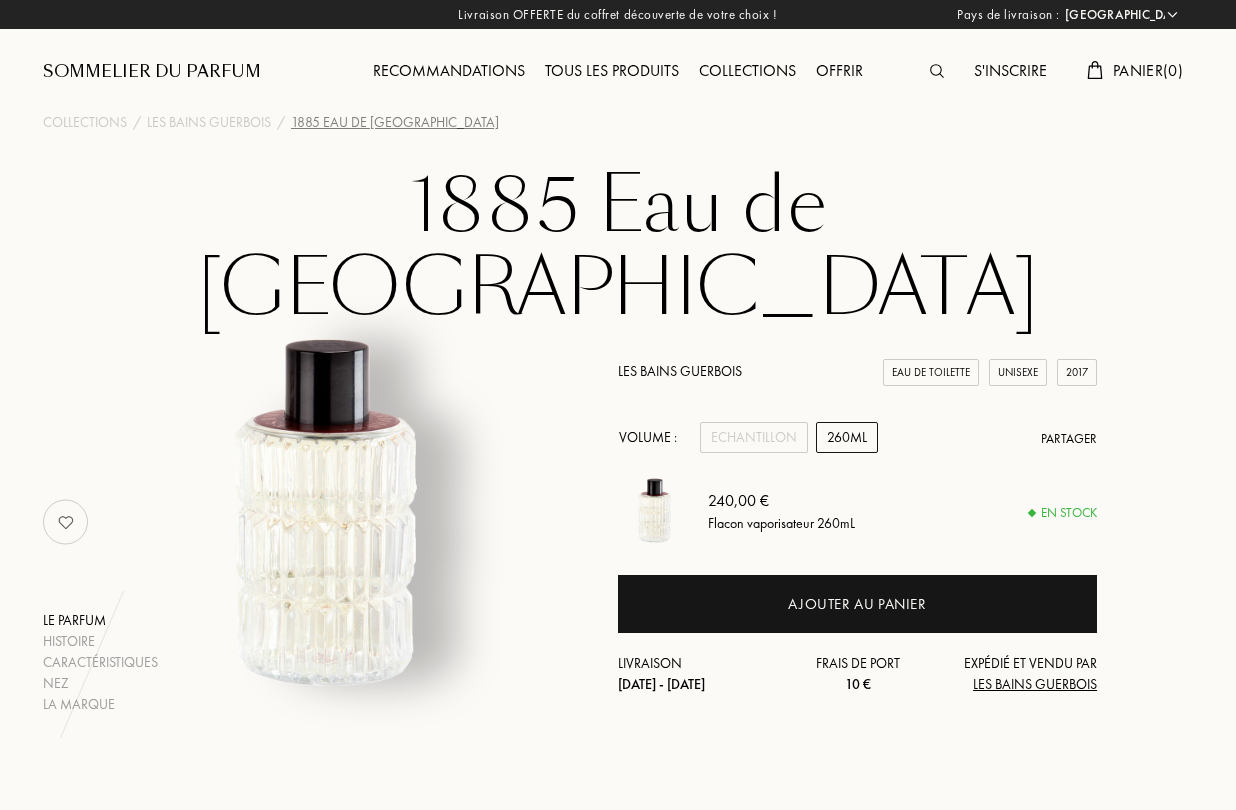 select on "FR" 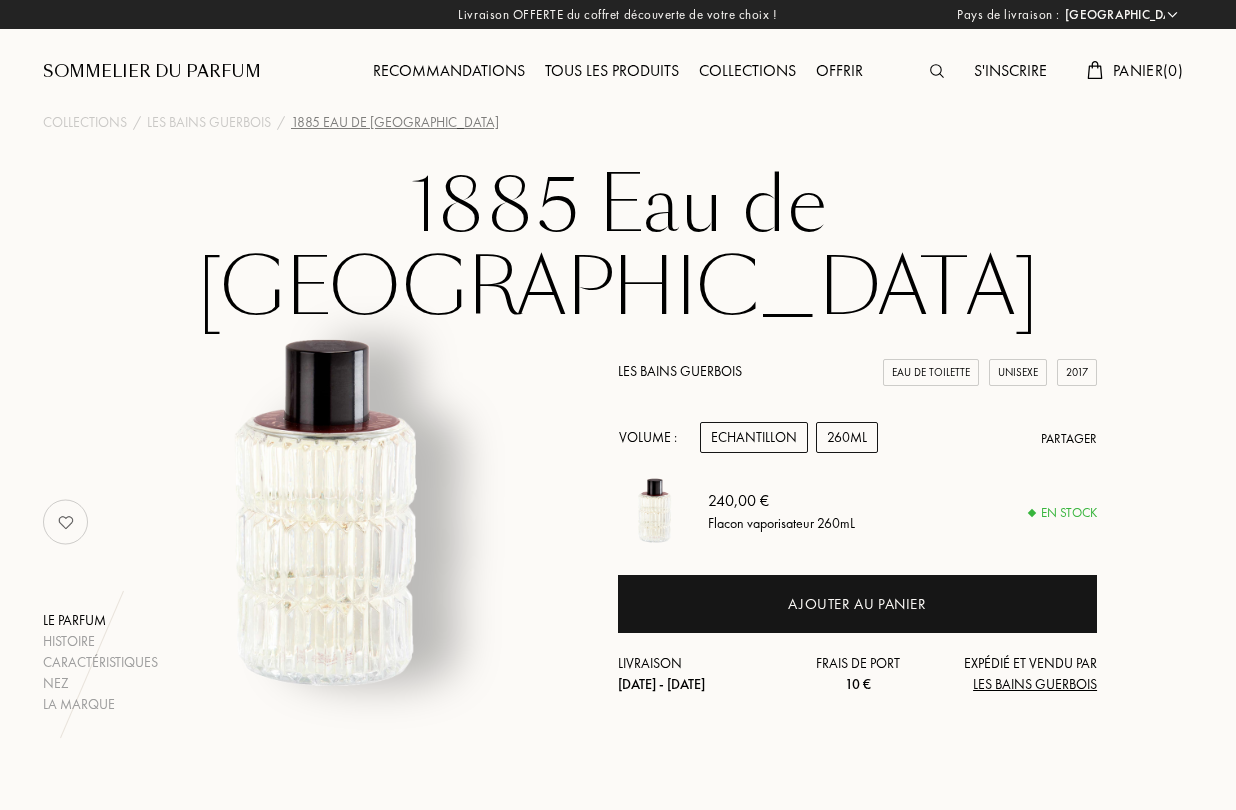 click on "Echantillon" at bounding box center [754, 437] 